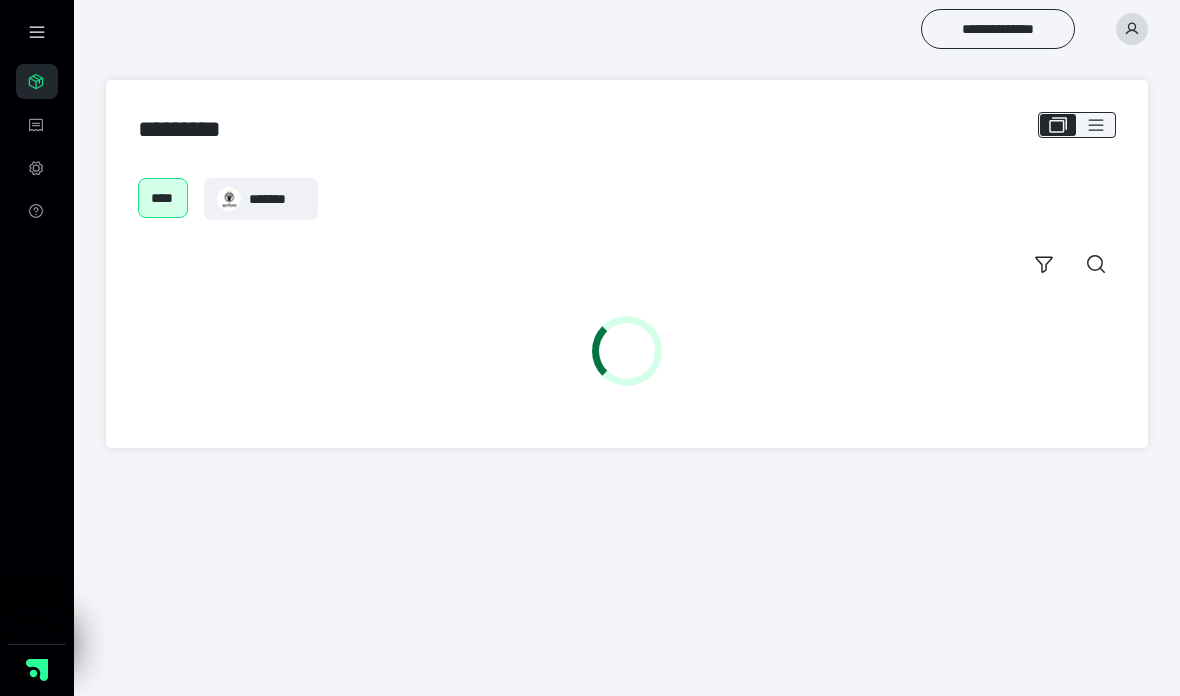 scroll, scrollTop: 0, scrollLeft: 0, axis: both 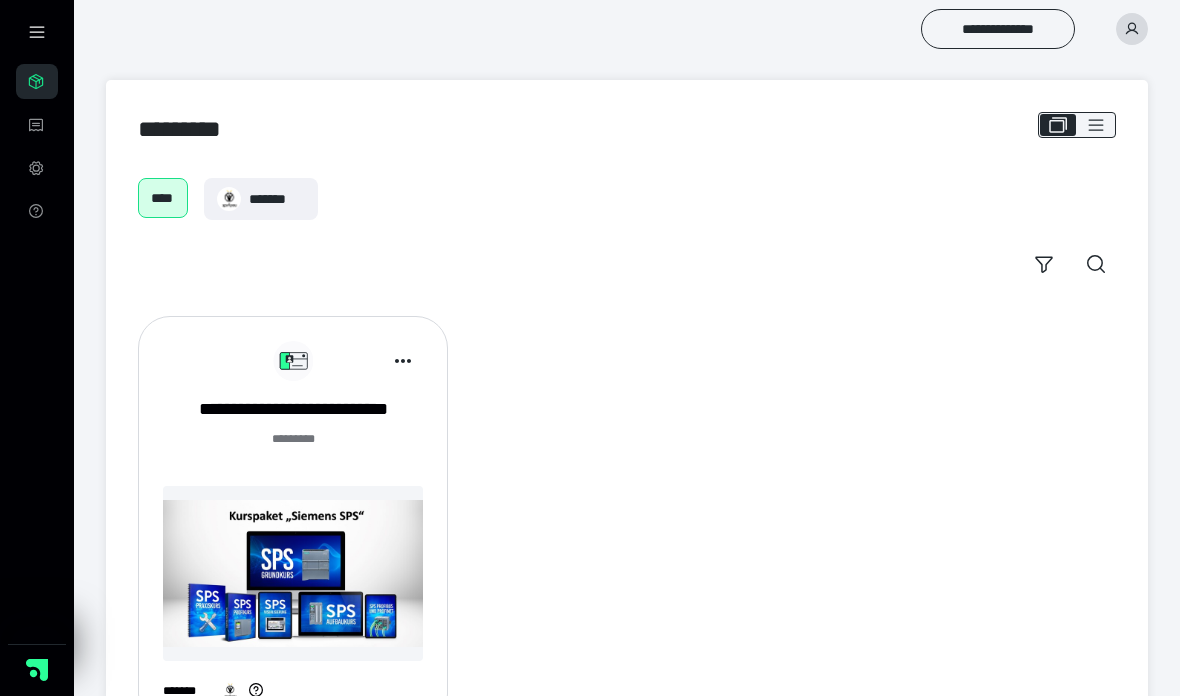 click at bounding box center [293, 573] 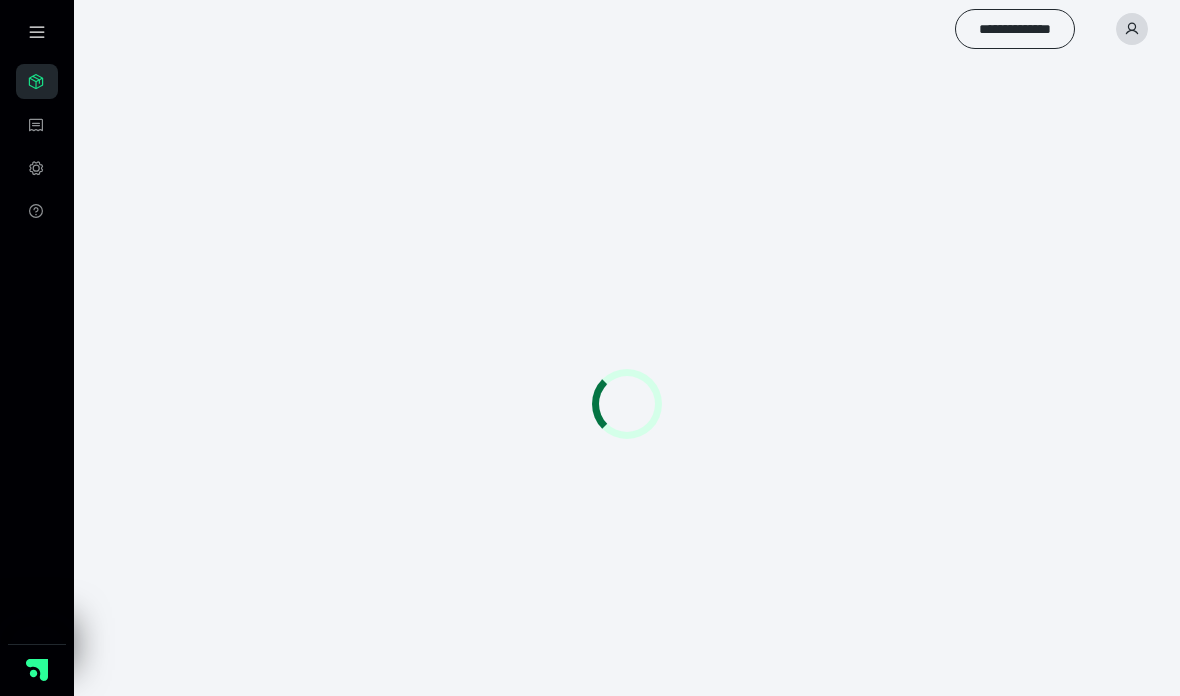 scroll, scrollTop: 0, scrollLeft: 0, axis: both 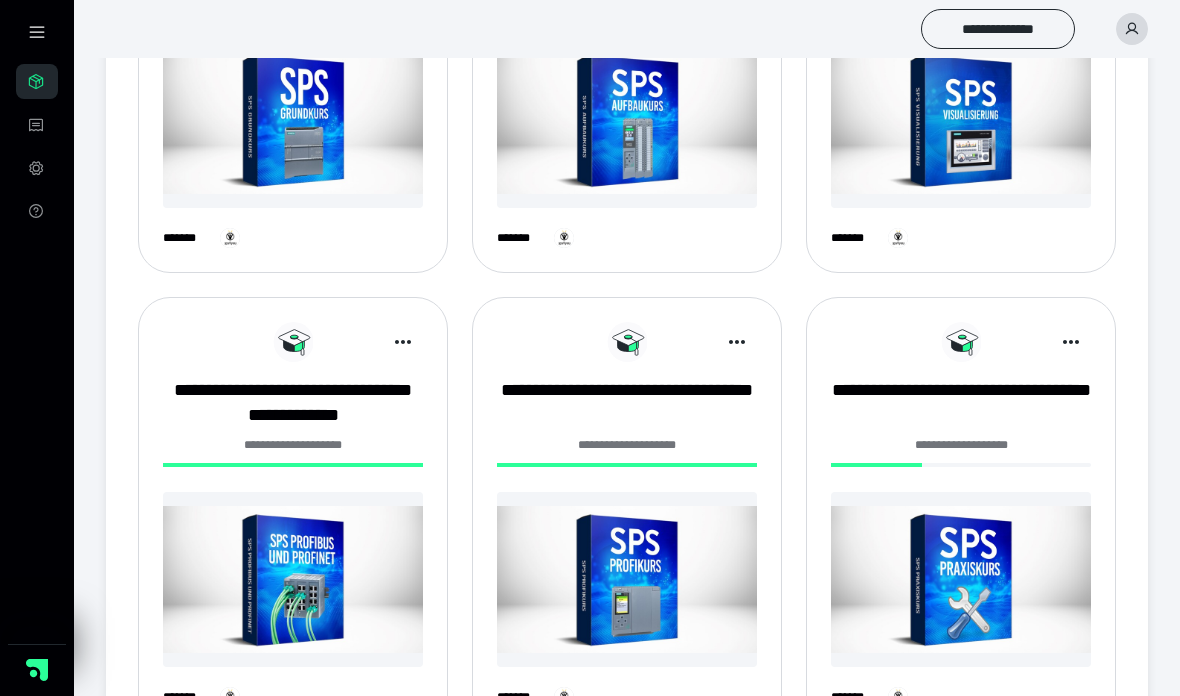 click at bounding box center (961, 579) 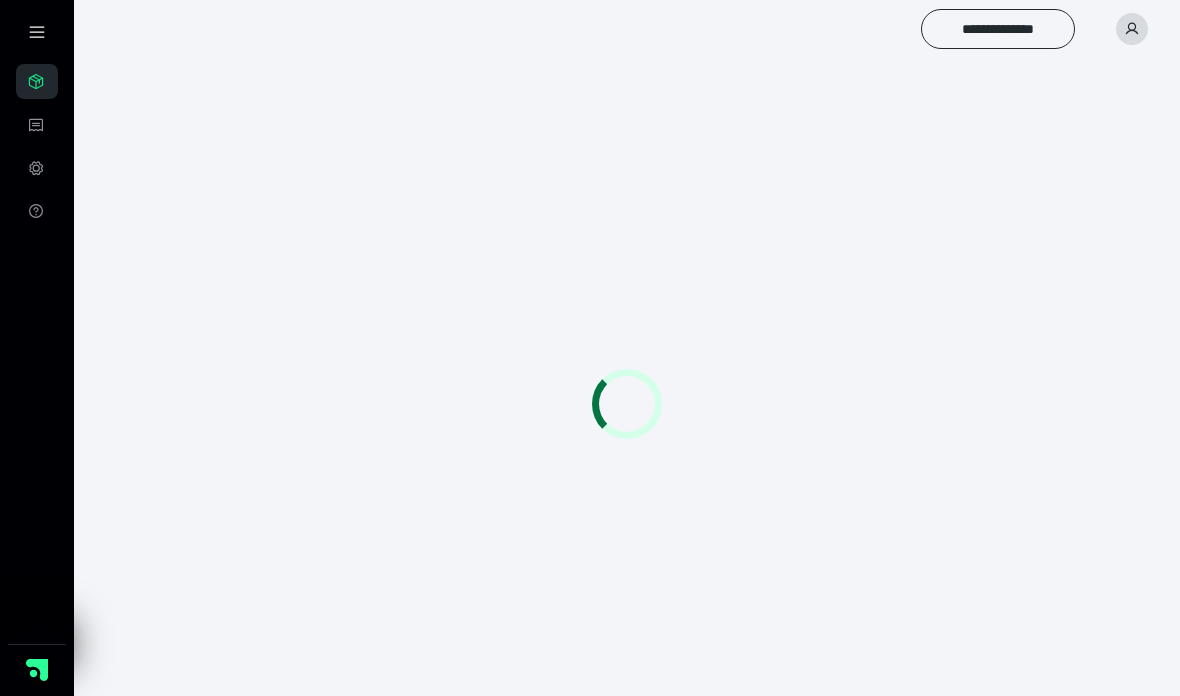 scroll, scrollTop: 0, scrollLeft: 0, axis: both 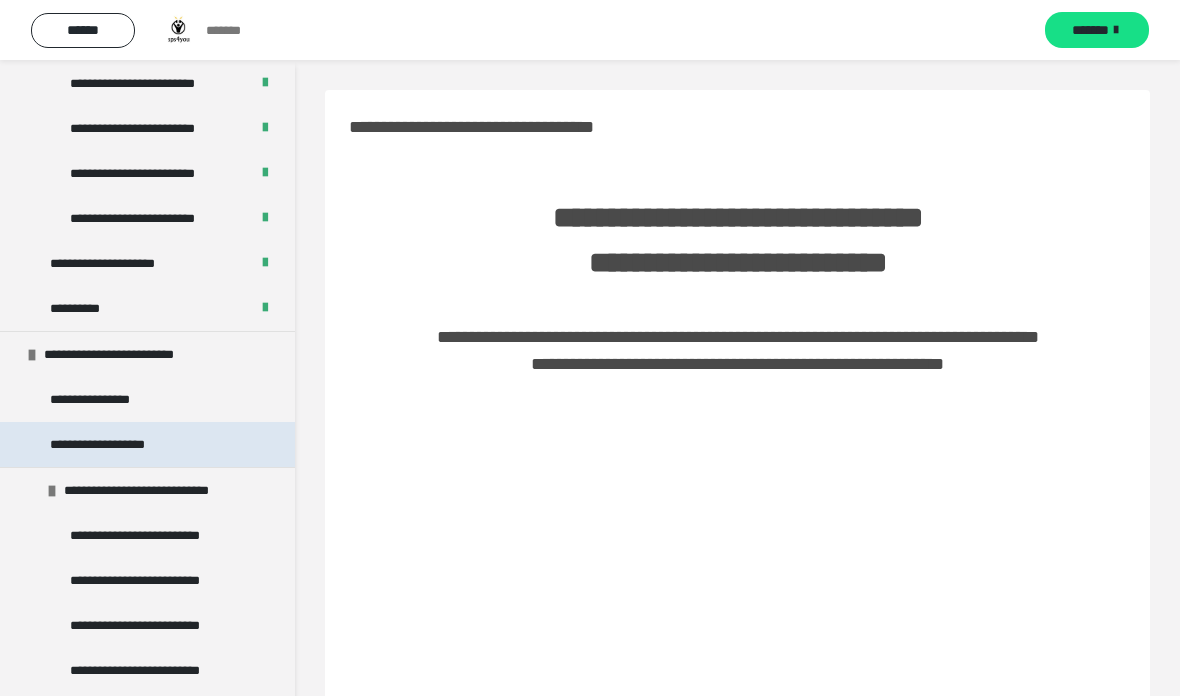 click on "**********" at bounding box center [111, 444] 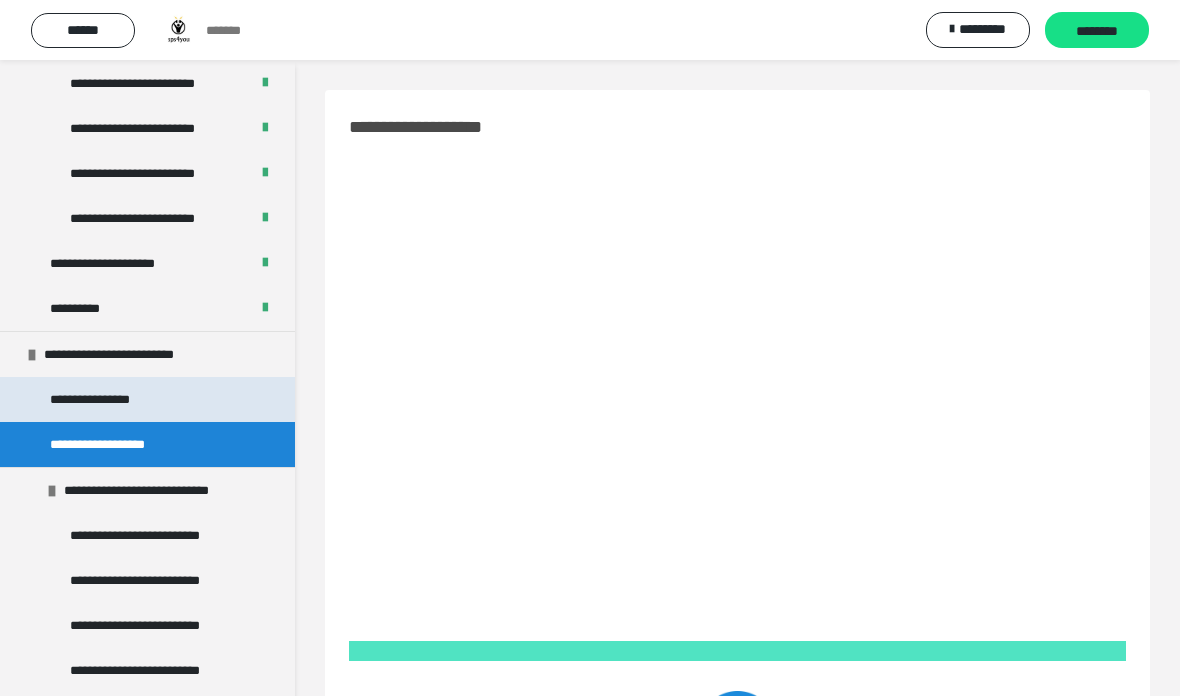 click on "**********" at bounding box center (102, 399) 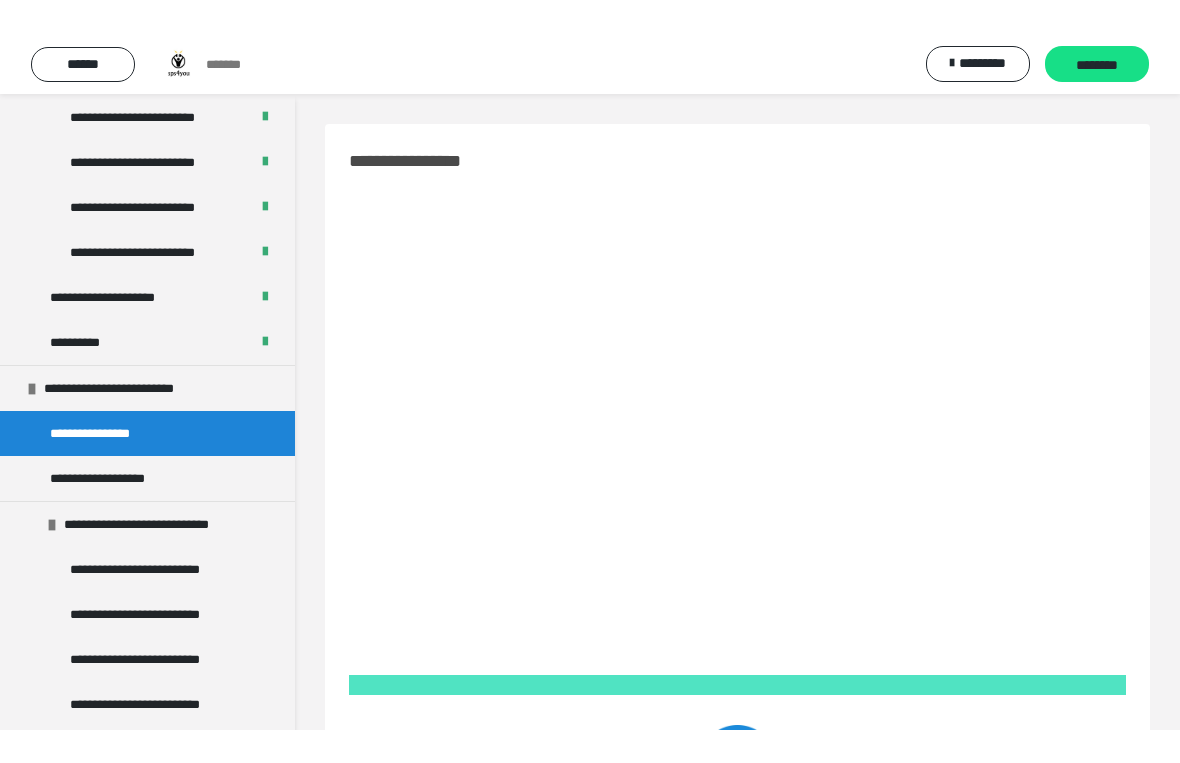 scroll, scrollTop: 24, scrollLeft: 0, axis: vertical 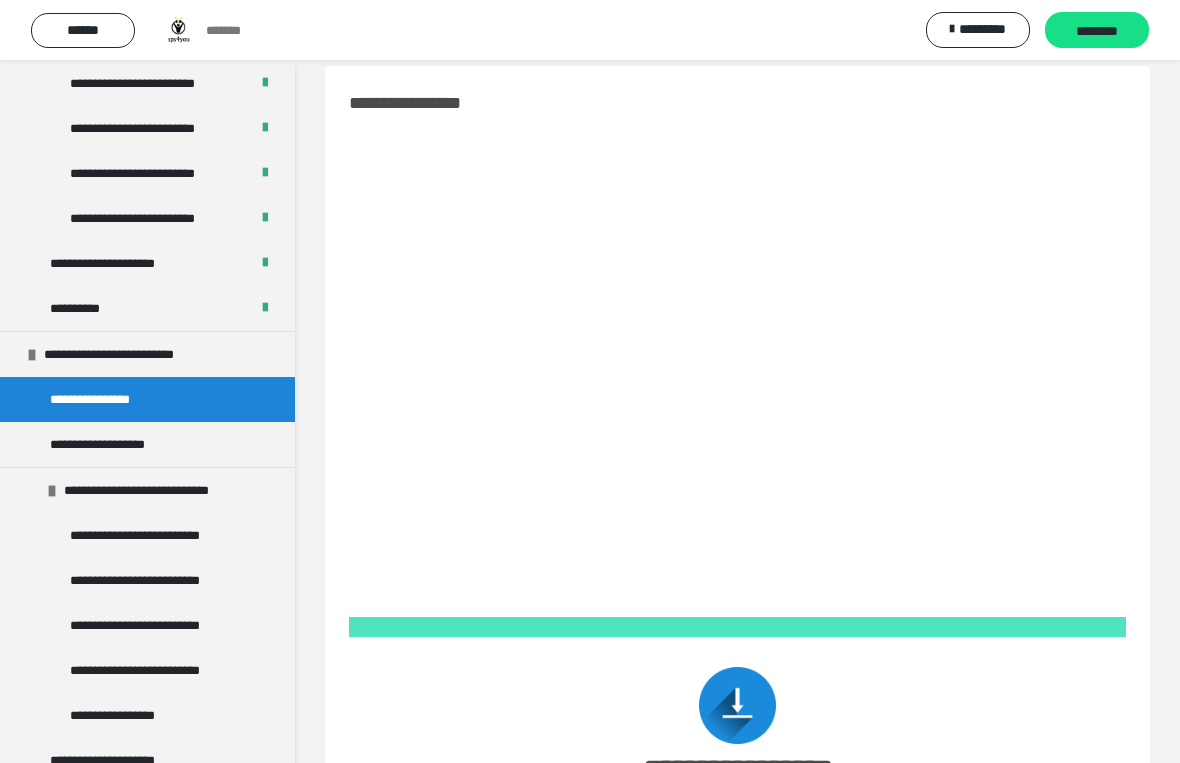 click on "**********" at bounding box center [590, 1006] 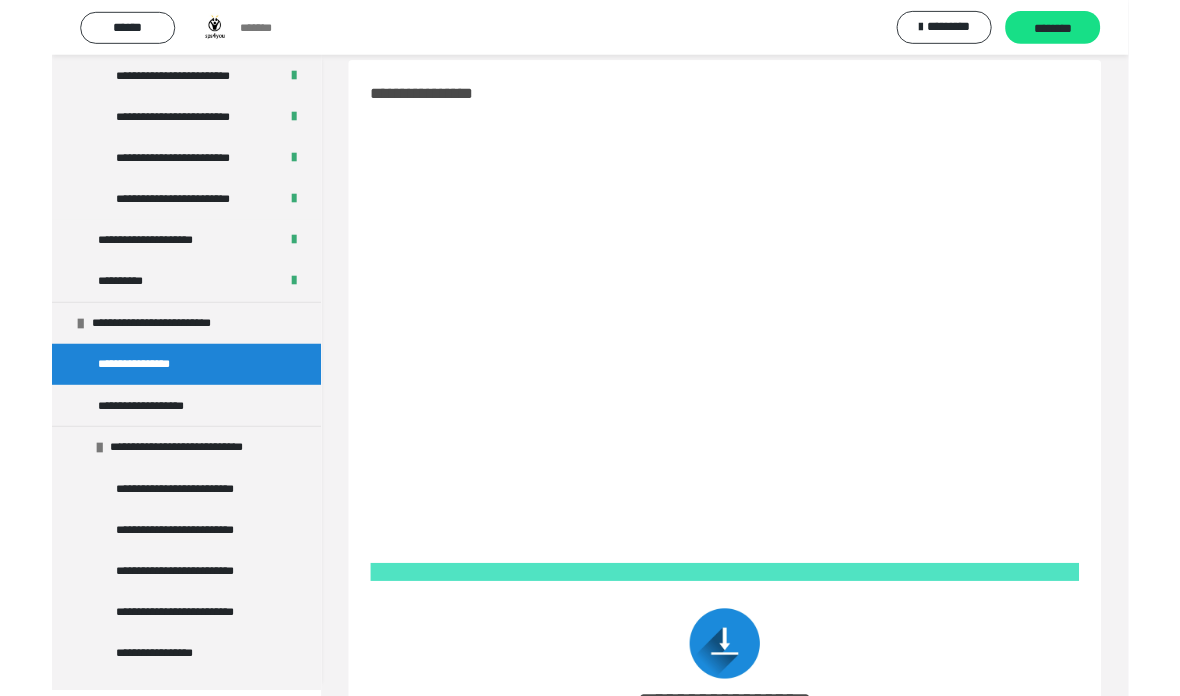 scroll, scrollTop: 0, scrollLeft: 0, axis: both 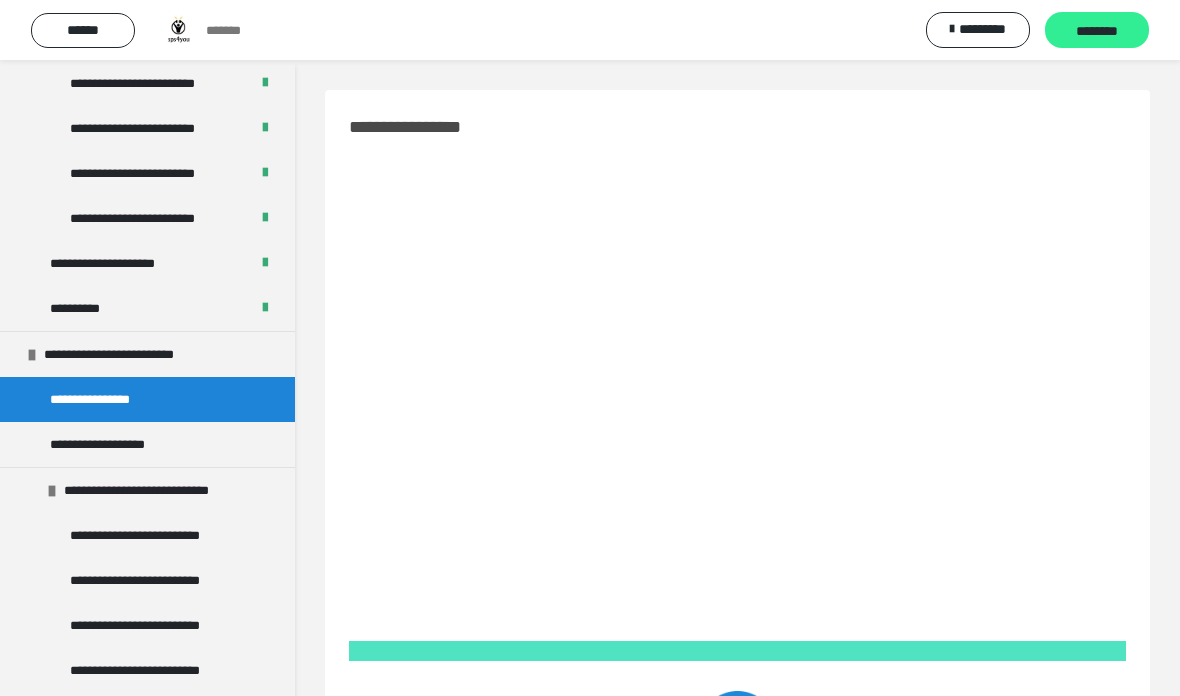 click on "********" at bounding box center [1097, 30] 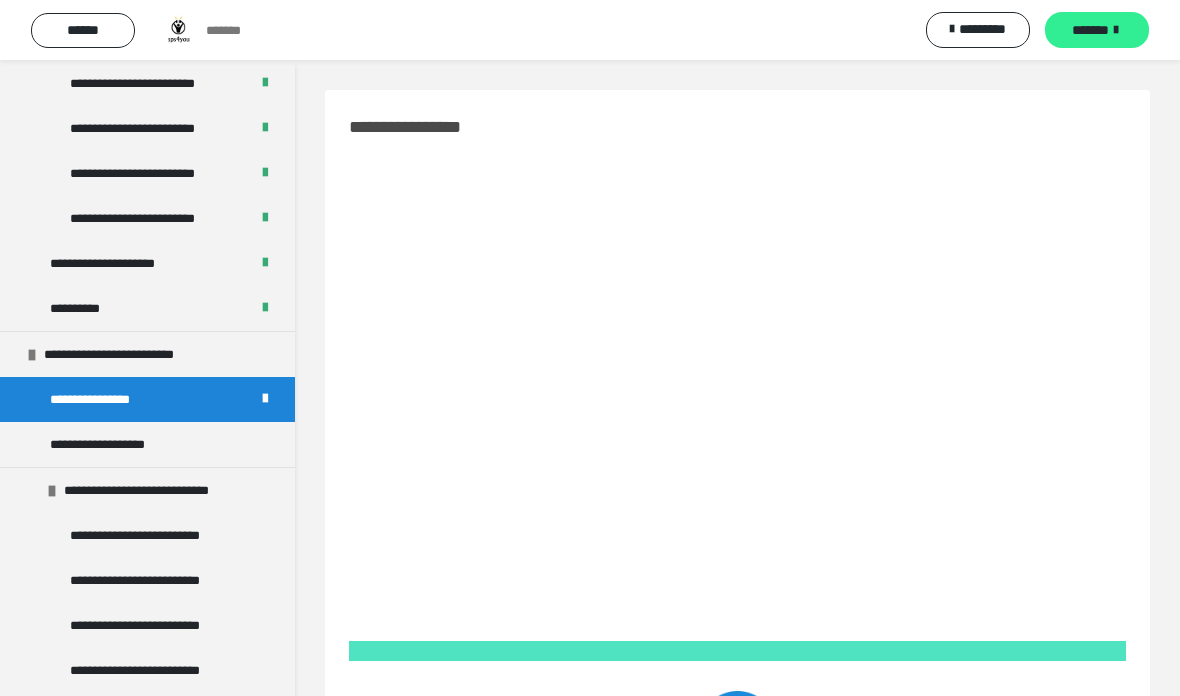 click on "*******" at bounding box center (1097, 30) 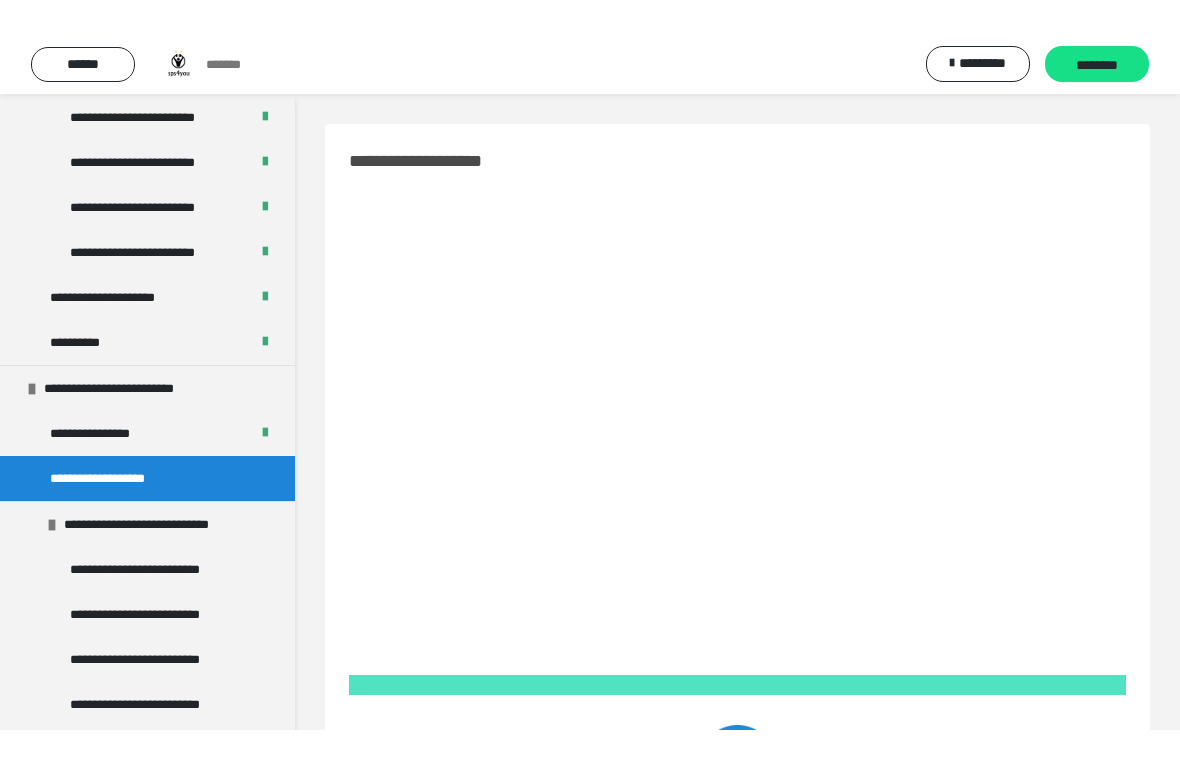 scroll, scrollTop: 24, scrollLeft: 0, axis: vertical 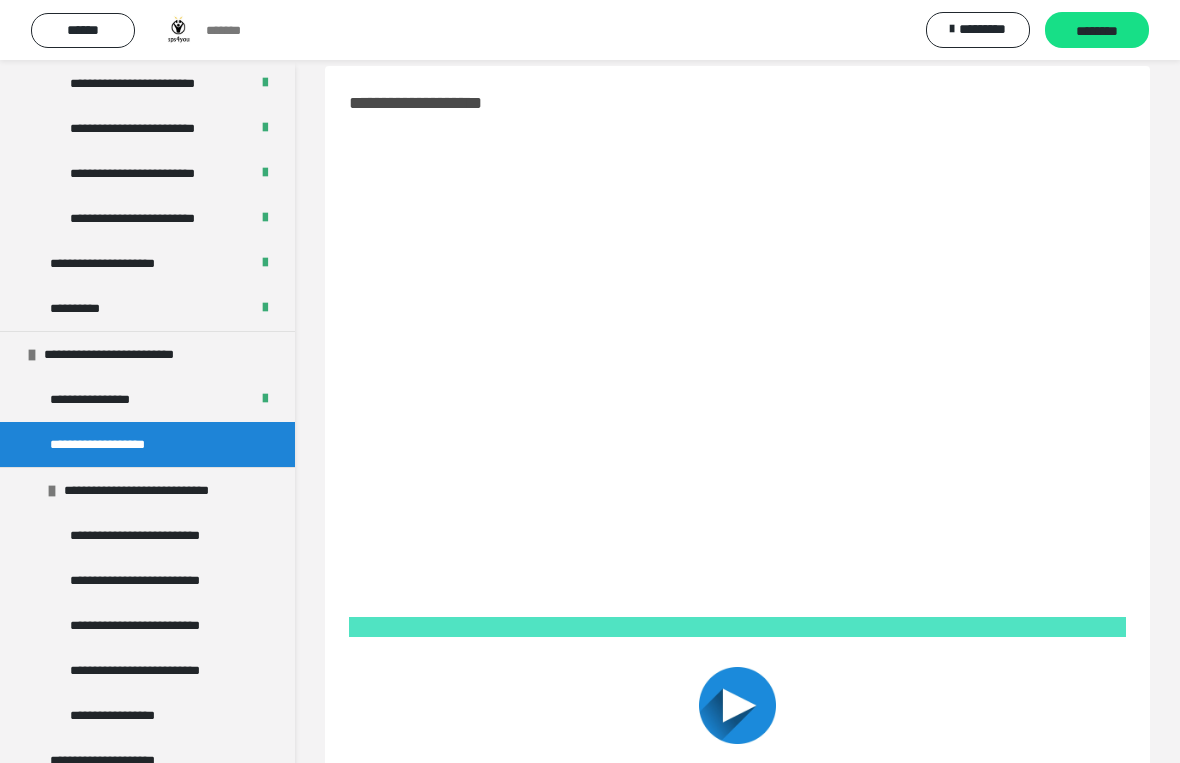 click on "**********" at bounding box center [590, 602] 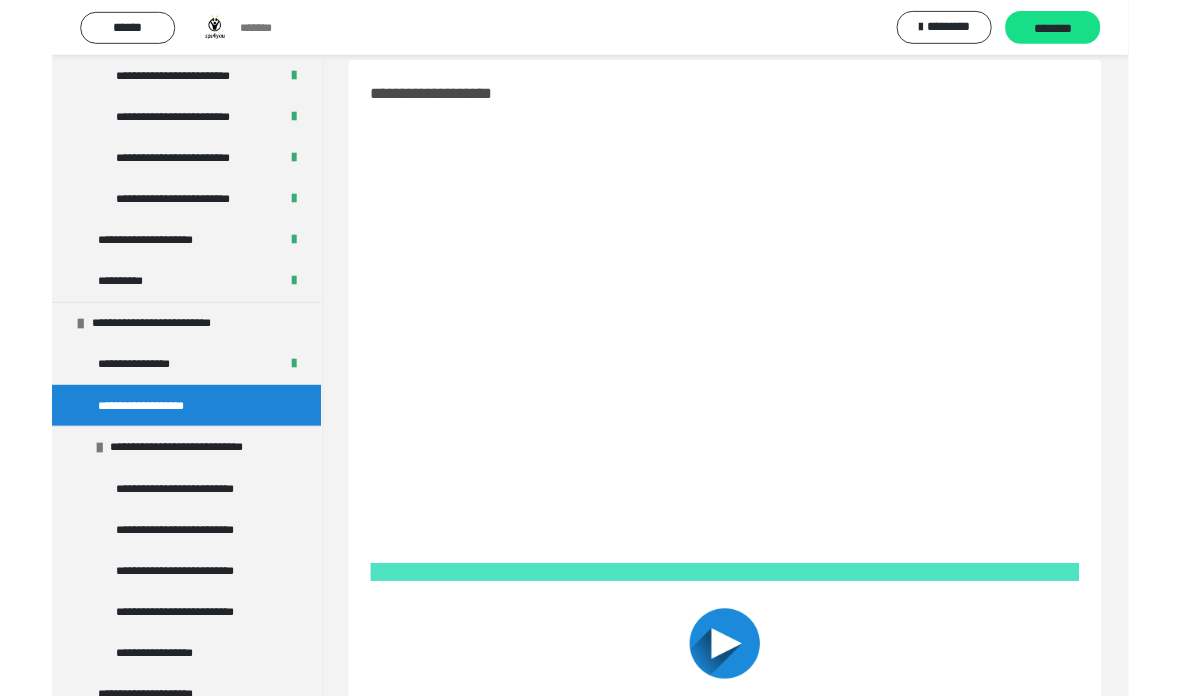 scroll, scrollTop: 0, scrollLeft: 0, axis: both 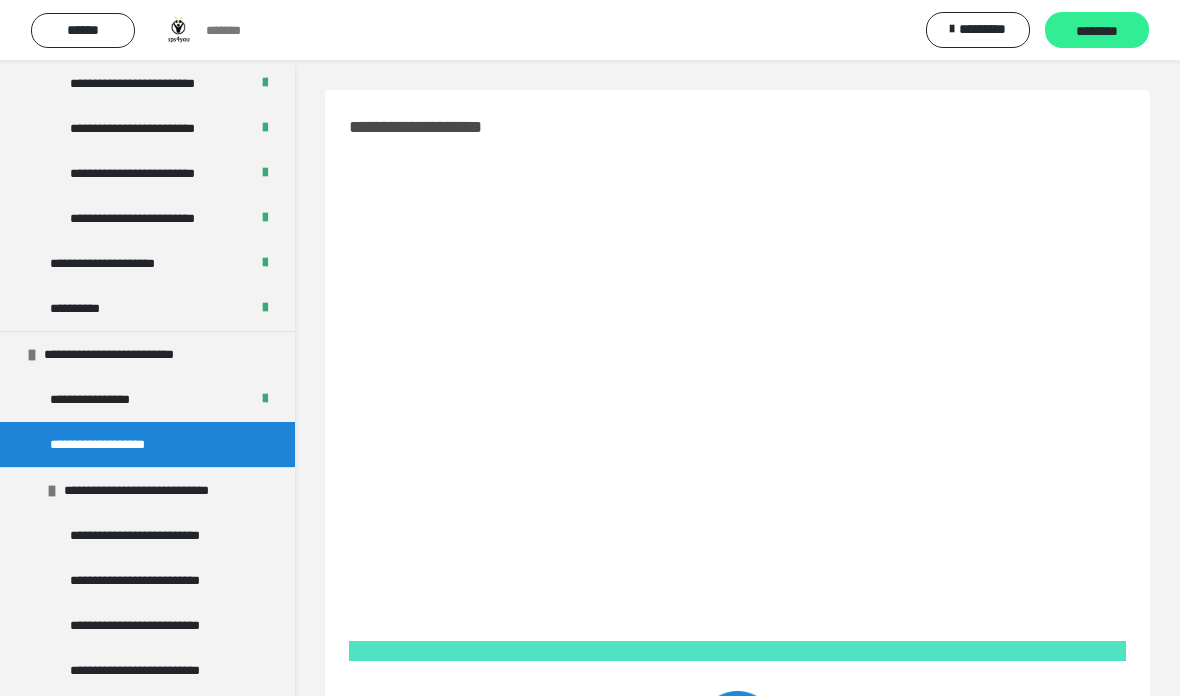 click on "********" at bounding box center [1097, 31] 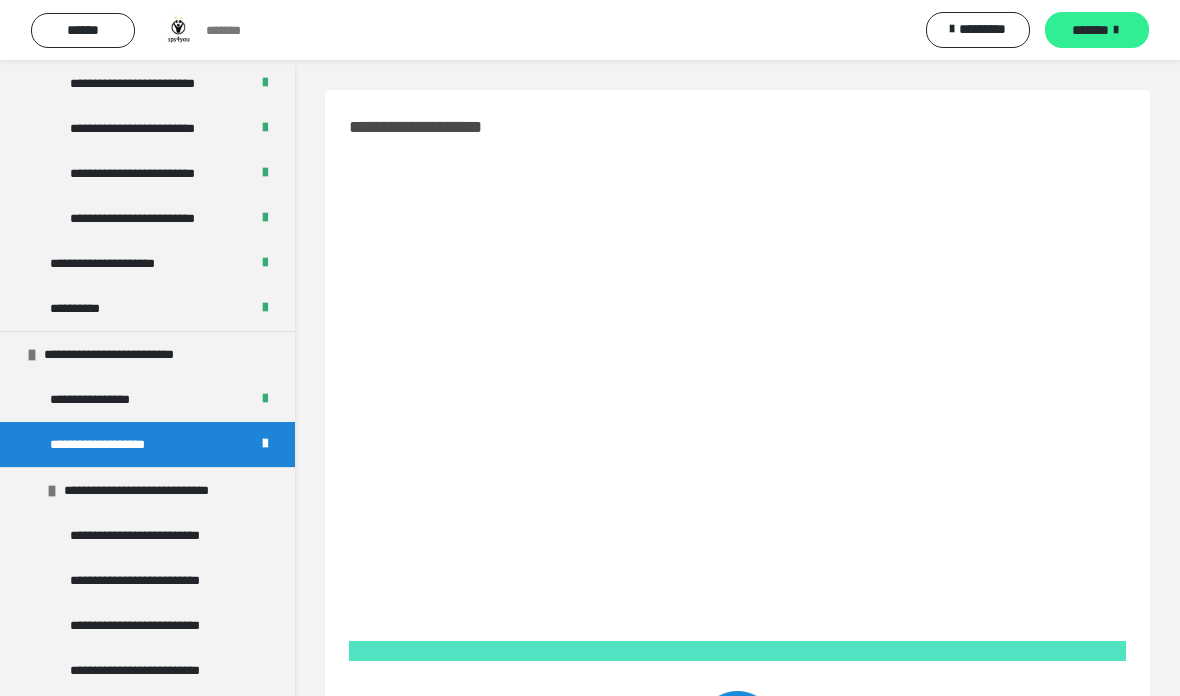 click on "*******" at bounding box center (1090, 30) 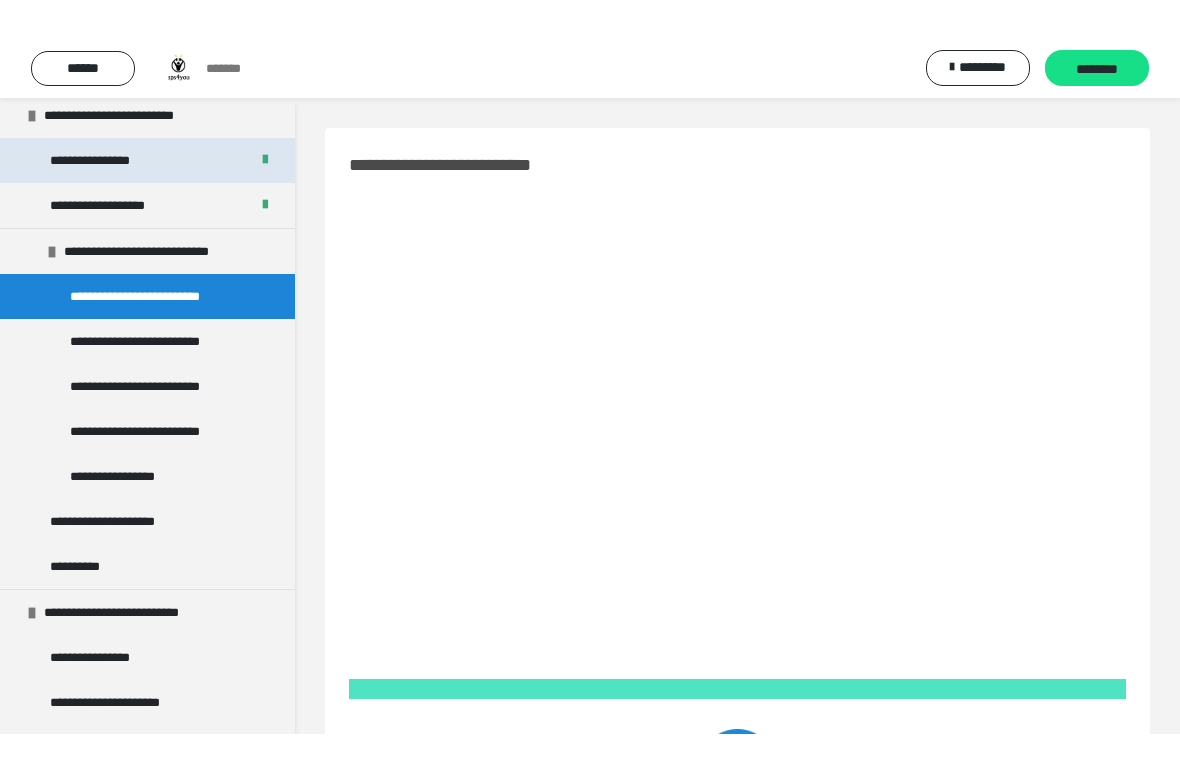 scroll, scrollTop: 1705, scrollLeft: 0, axis: vertical 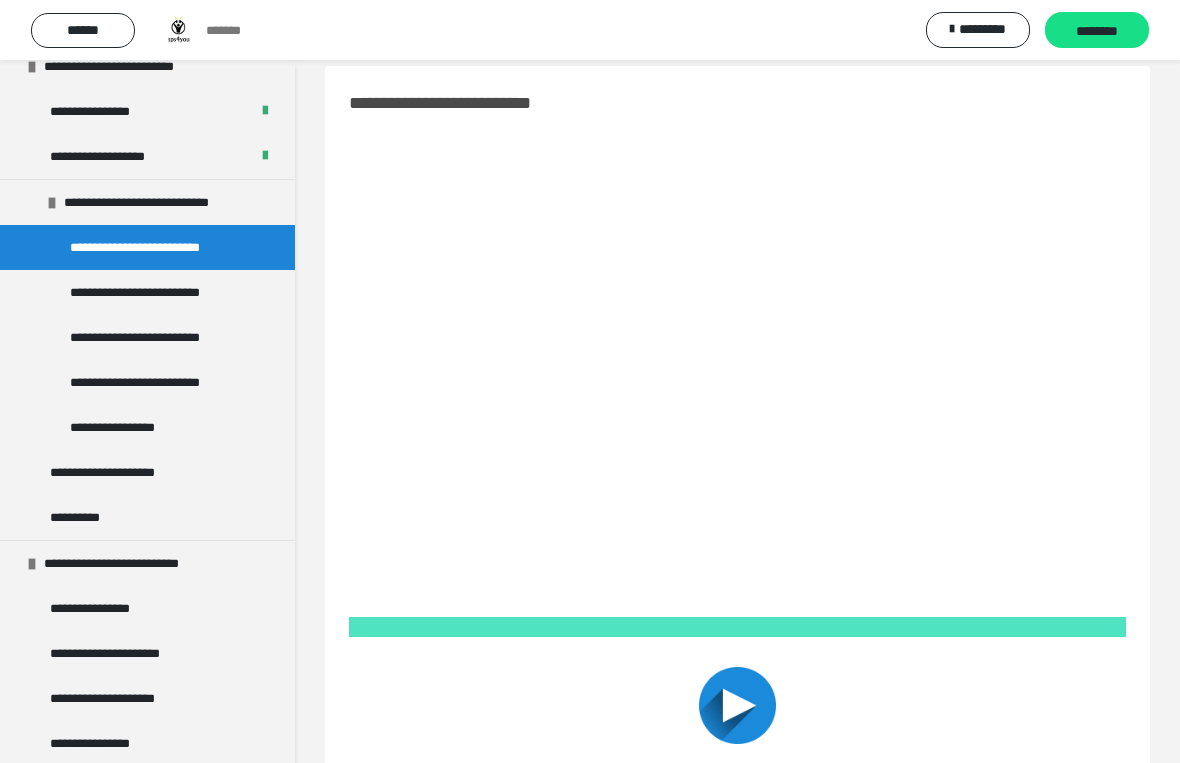 click on "**********" at bounding box center [590, 602] 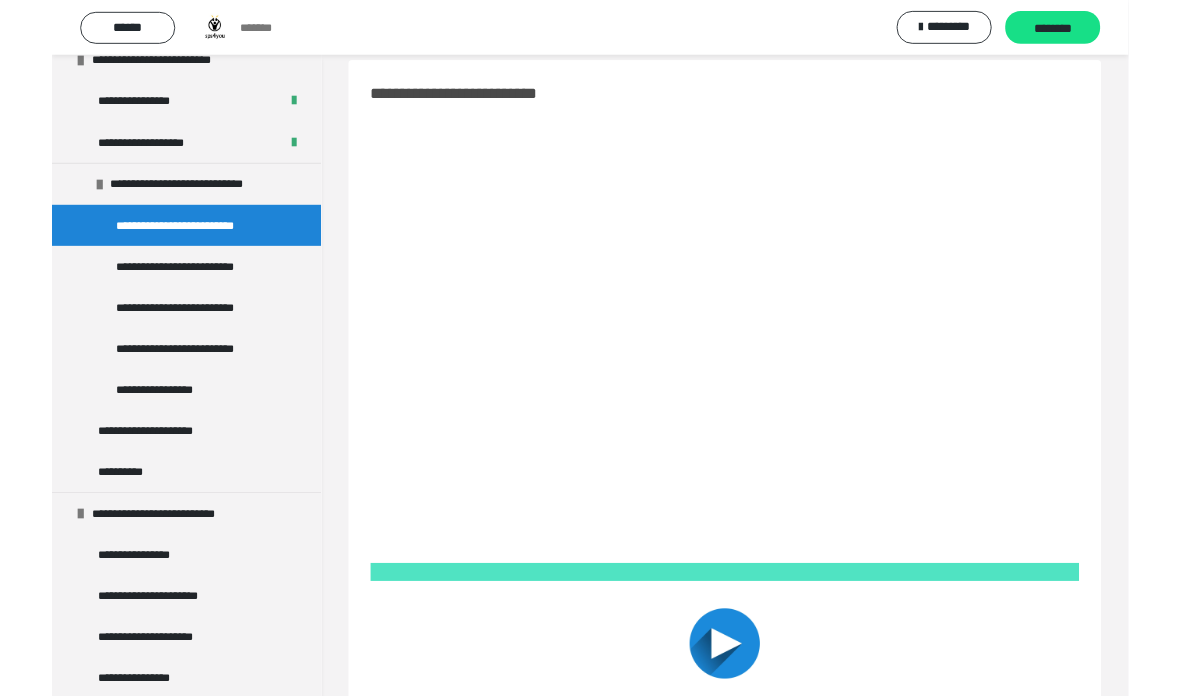 scroll, scrollTop: 0, scrollLeft: 0, axis: both 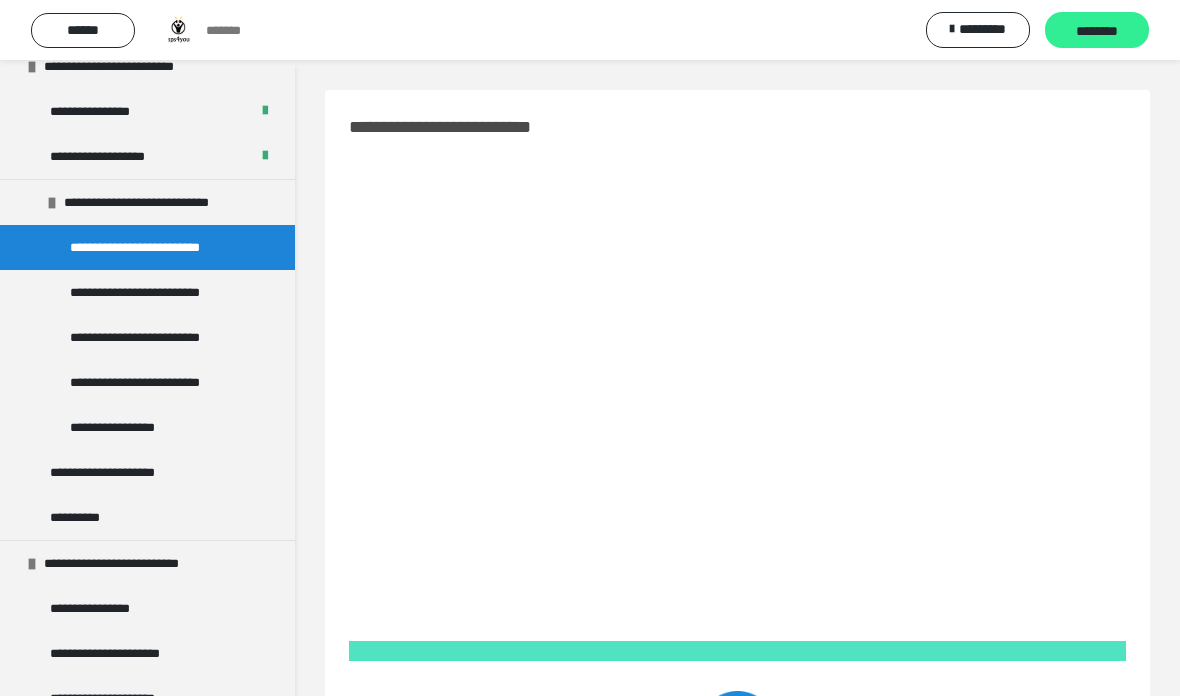 click on "********" at bounding box center [1097, 31] 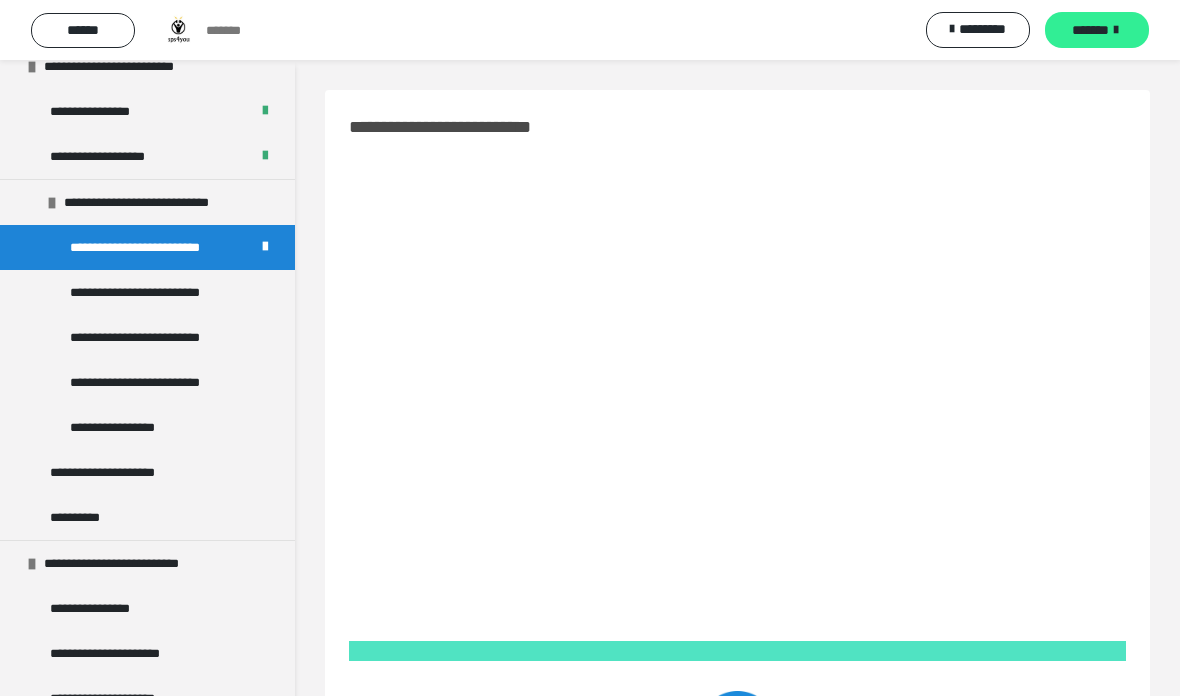 click on "*******" at bounding box center (1090, 30) 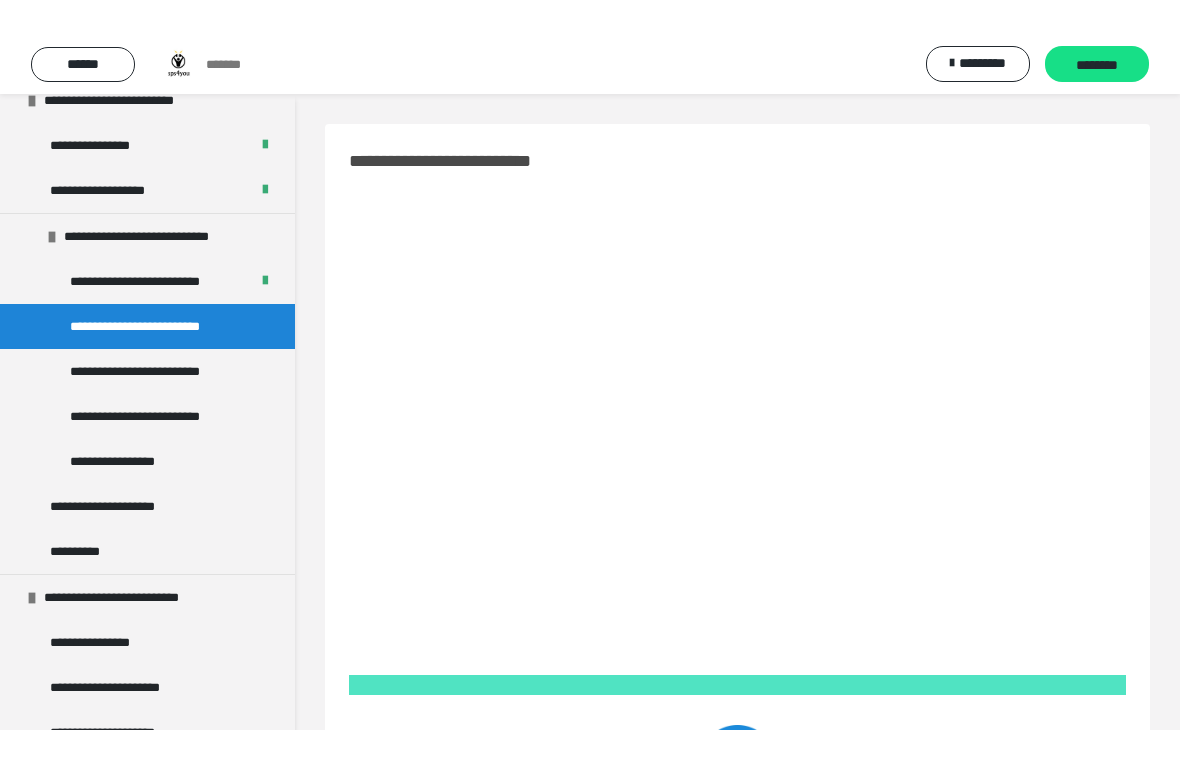 scroll, scrollTop: 24, scrollLeft: 0, axis: vertical 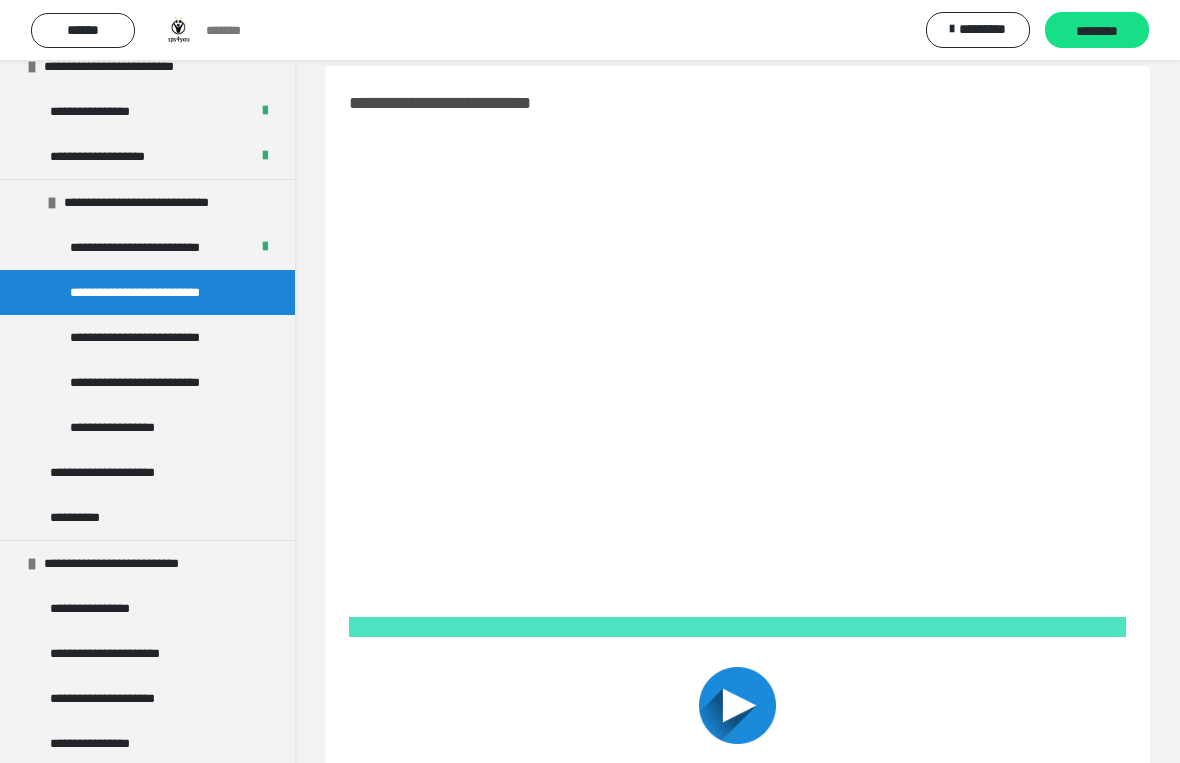 click on "**********" at bounding box center [590, 602] 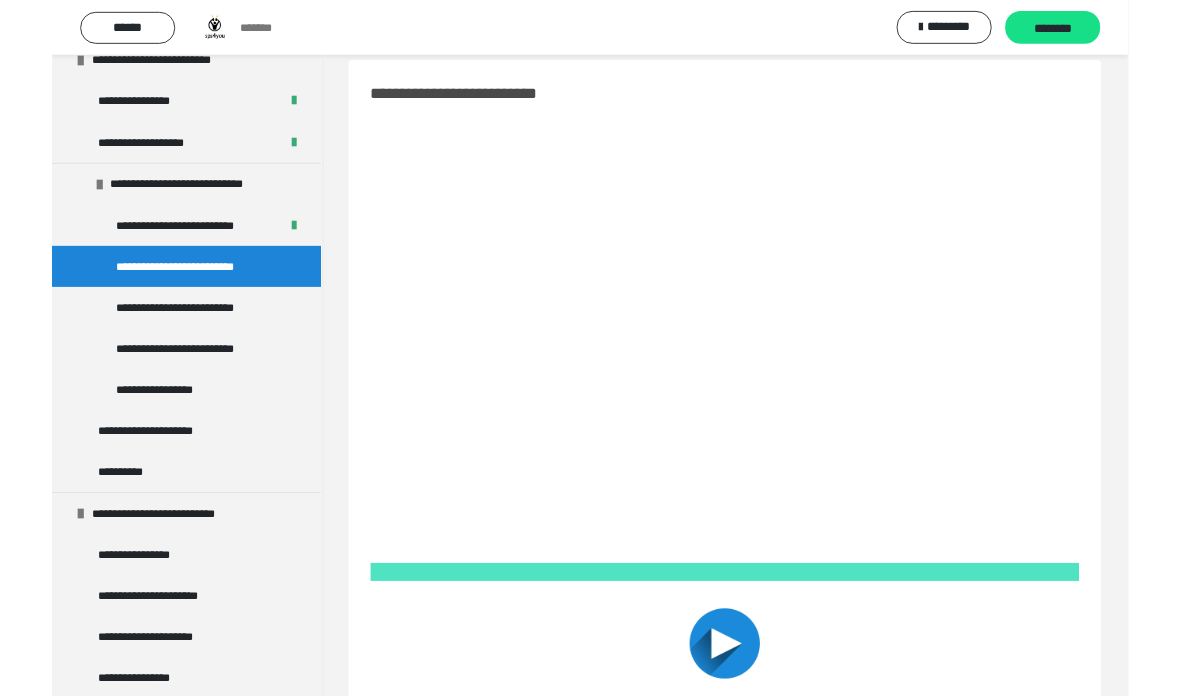 scroll, scrollTop: 0, scrollLeft: 0, axis: both 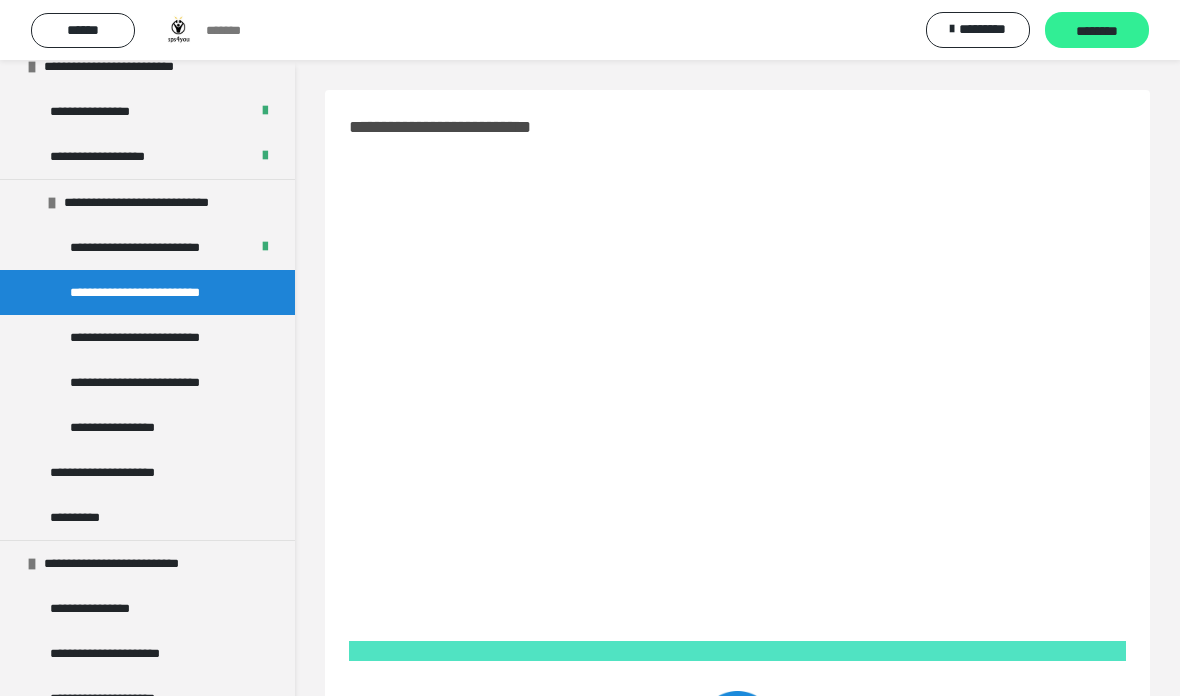 click on "********" at bounding box center (1097, 31) 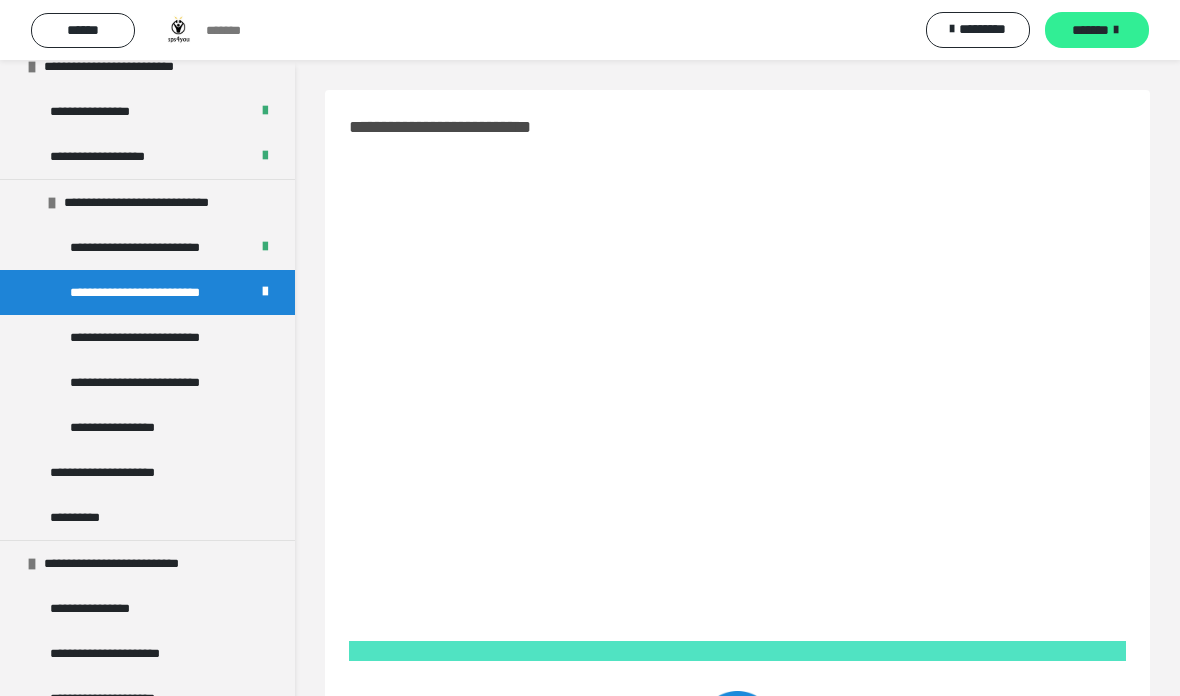 click on "*******" at bounding box center (1090, 30) 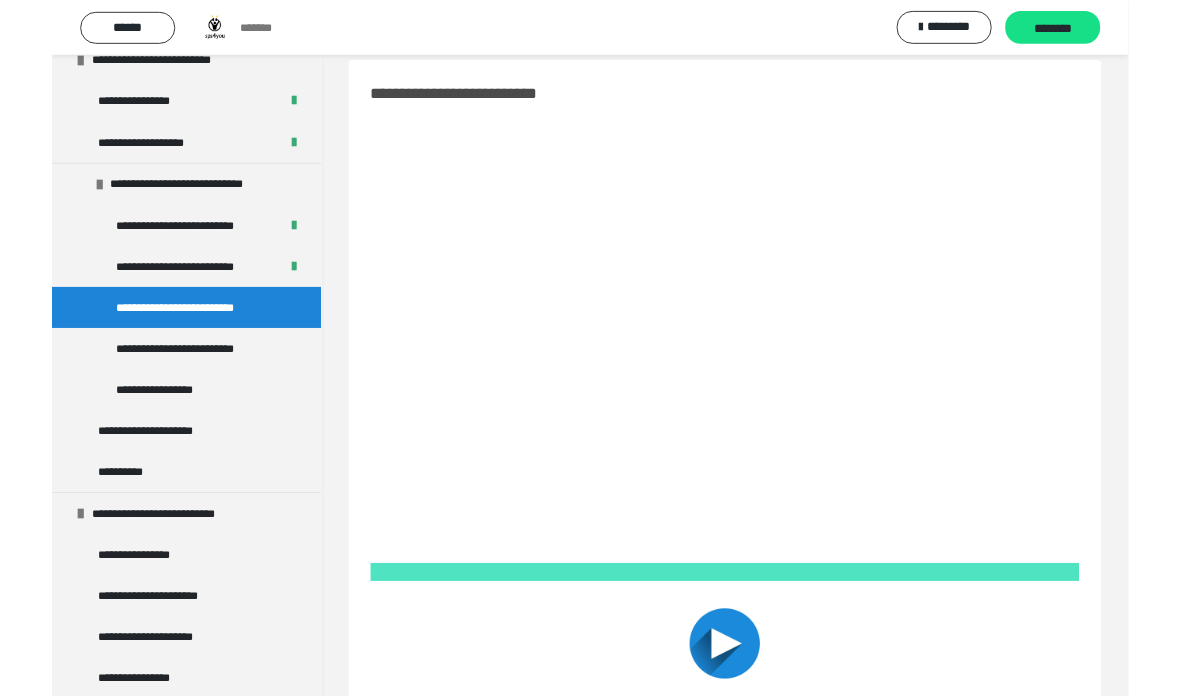 scroll, scrollTop: 0, scrollLeft: 0, axis: both 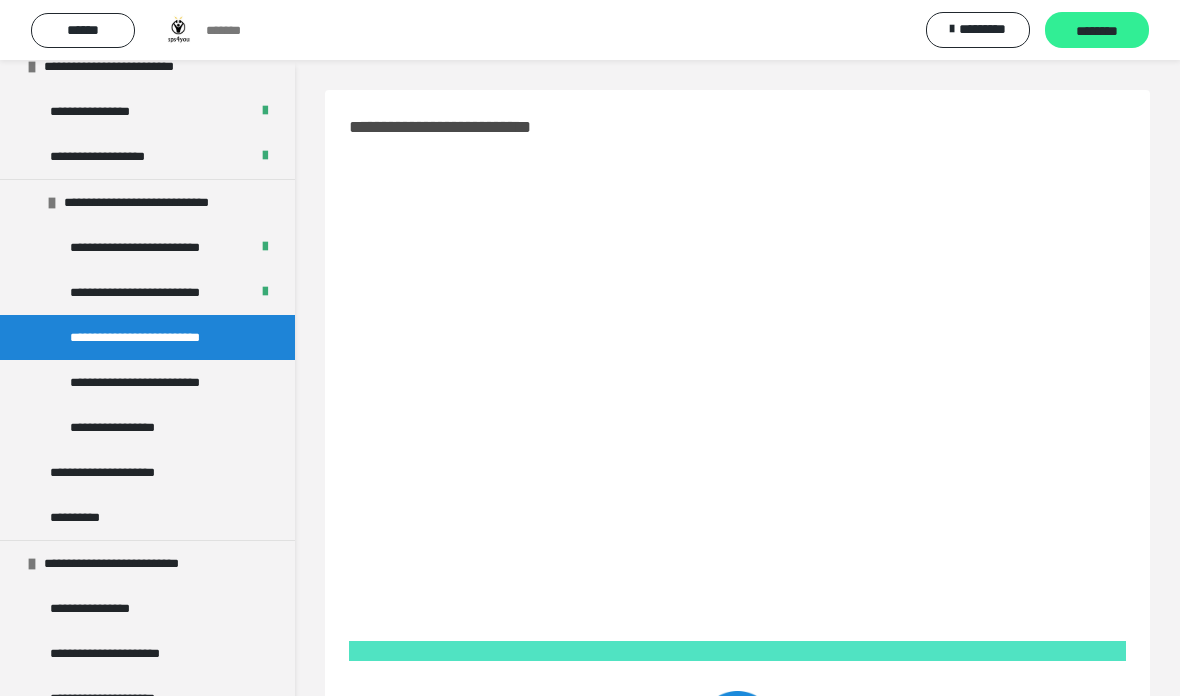 click on "********" at bounding box center (1097, 31) 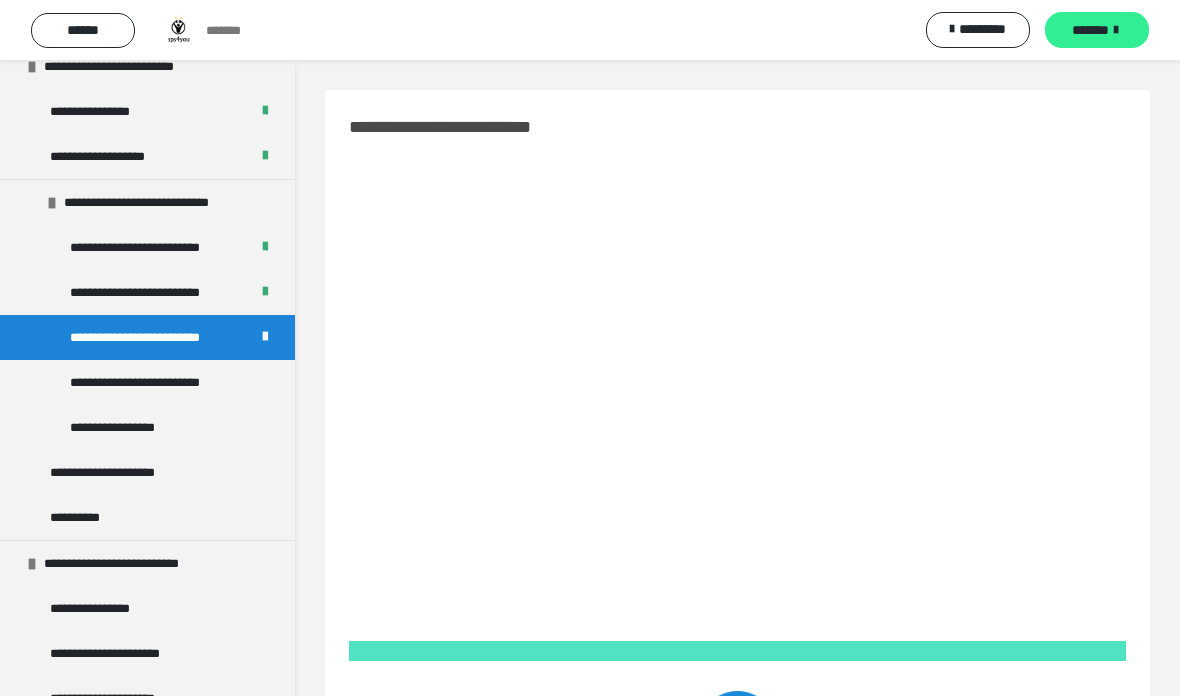 click on "*******" at bounding box center (1097, 30) 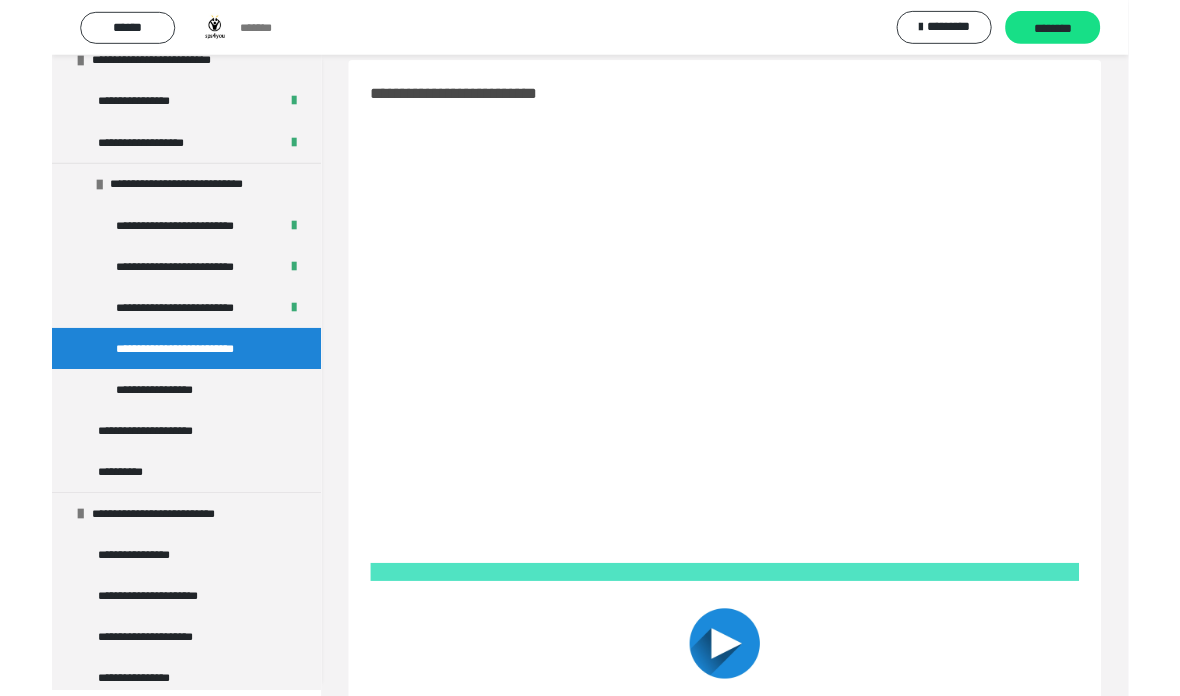 scroll, scrollTop: 0, scrollLeft: 0, axis: both 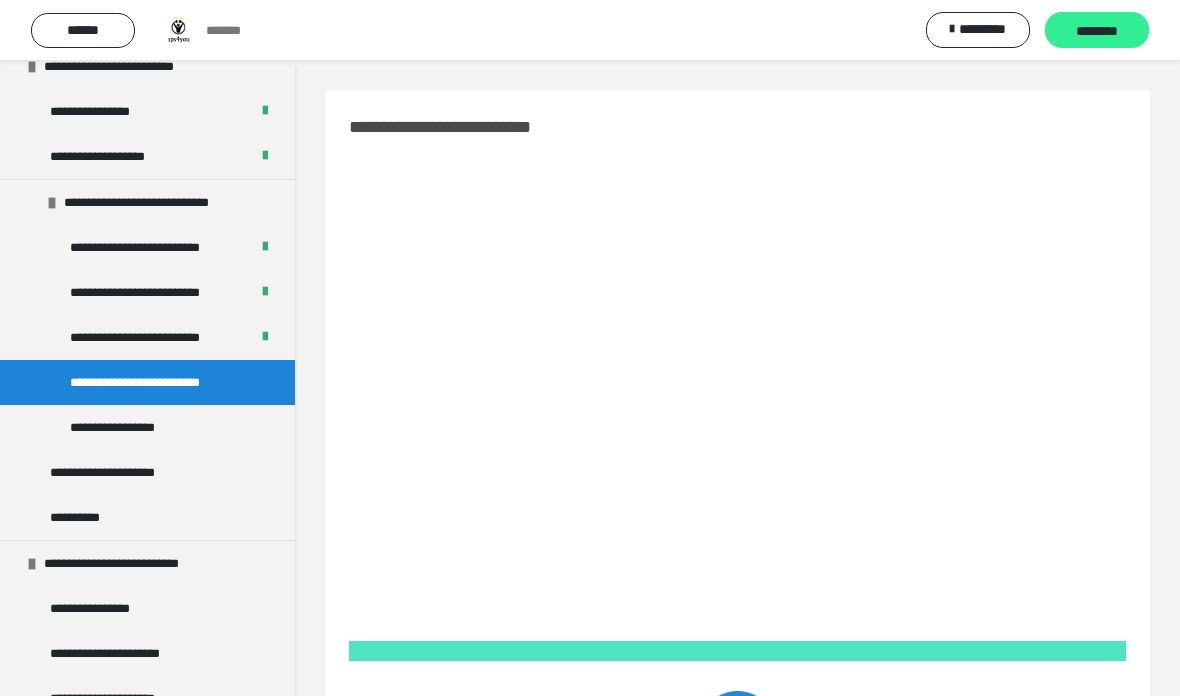 click on "********" at bounding box center [1097, 31] 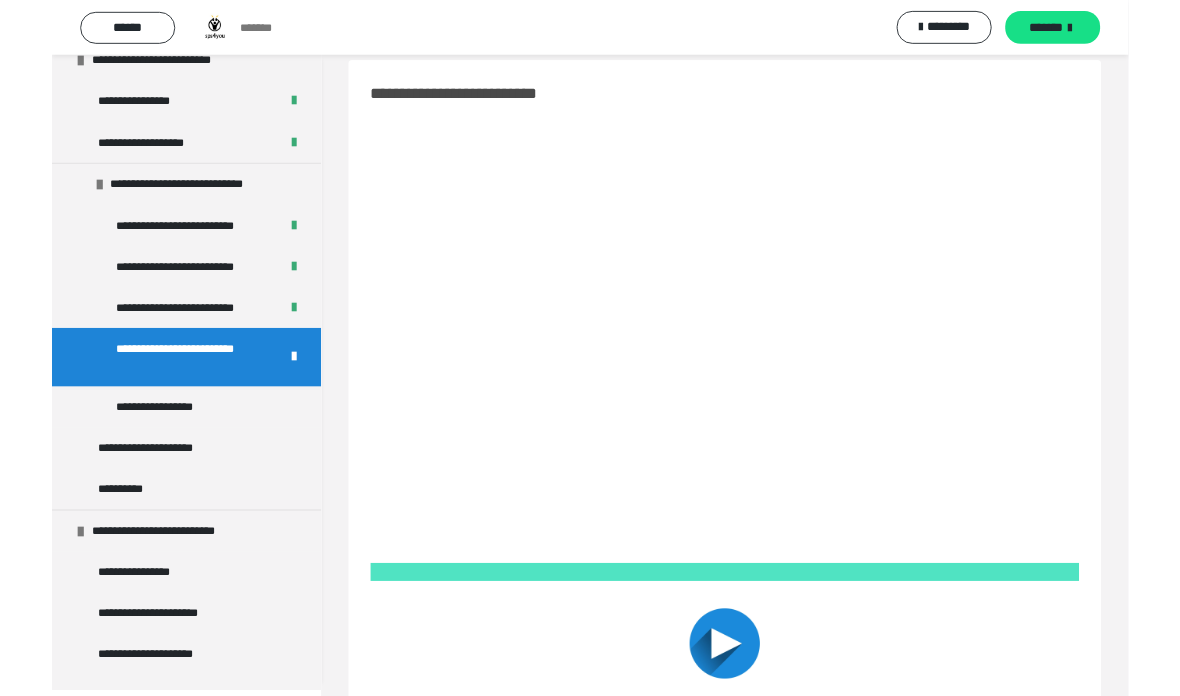 scroll, scrollTop: 0, scrollLeft: 0, axis: both 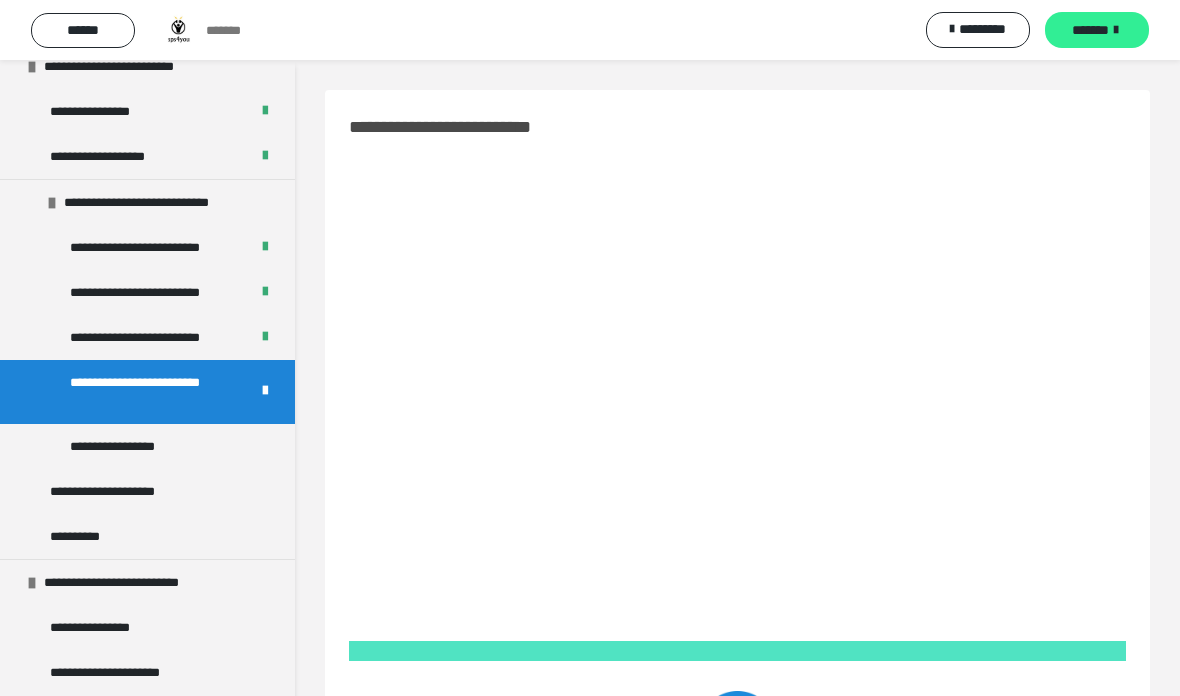 click on "*******" at bounding box center (1090, 30) 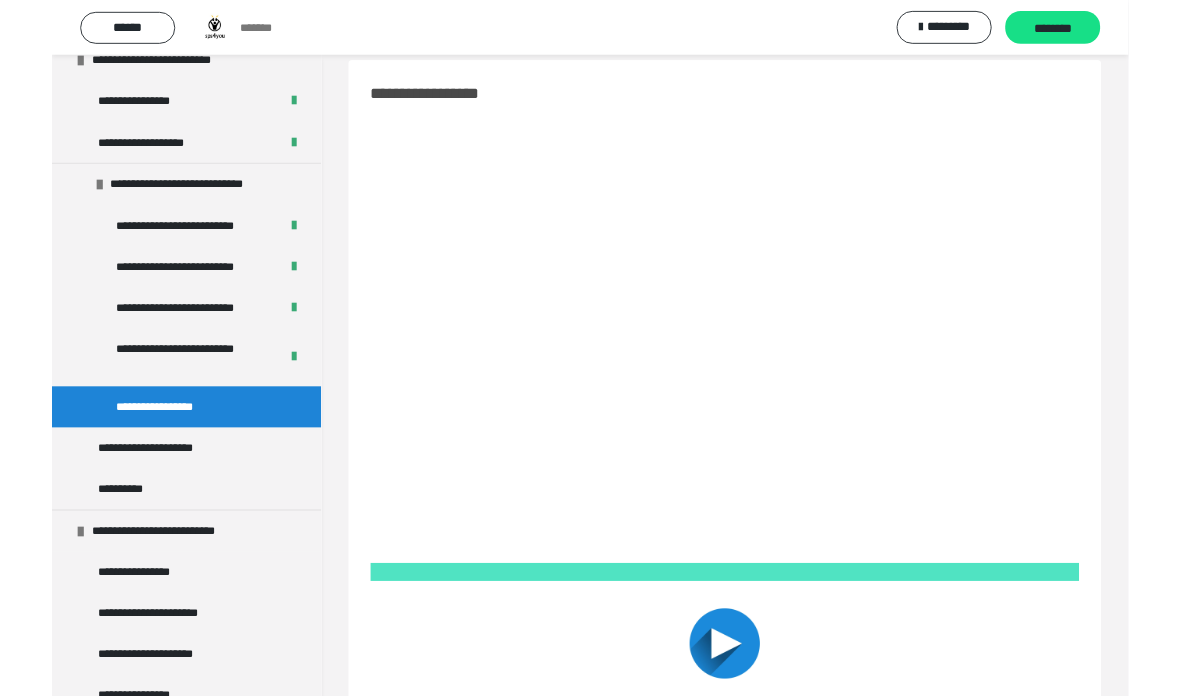 scroll, scrollTop: 0, scrollLeft: 0, axis: both 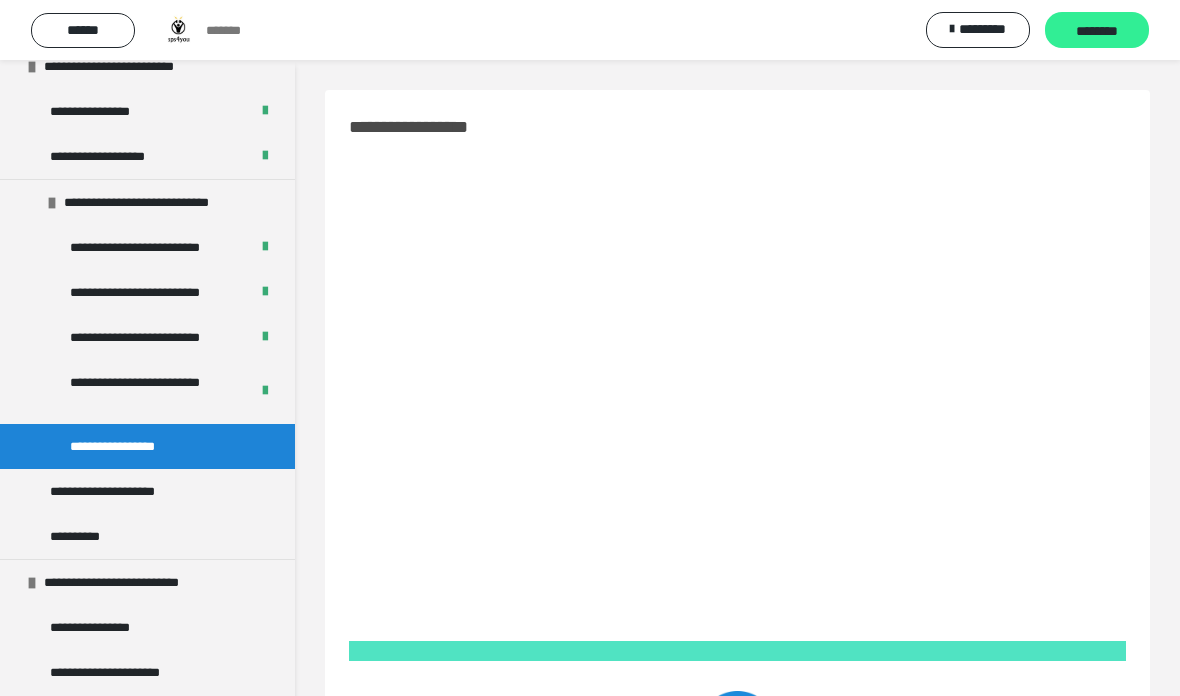 click on "********" at bounding box center [1097, 31] 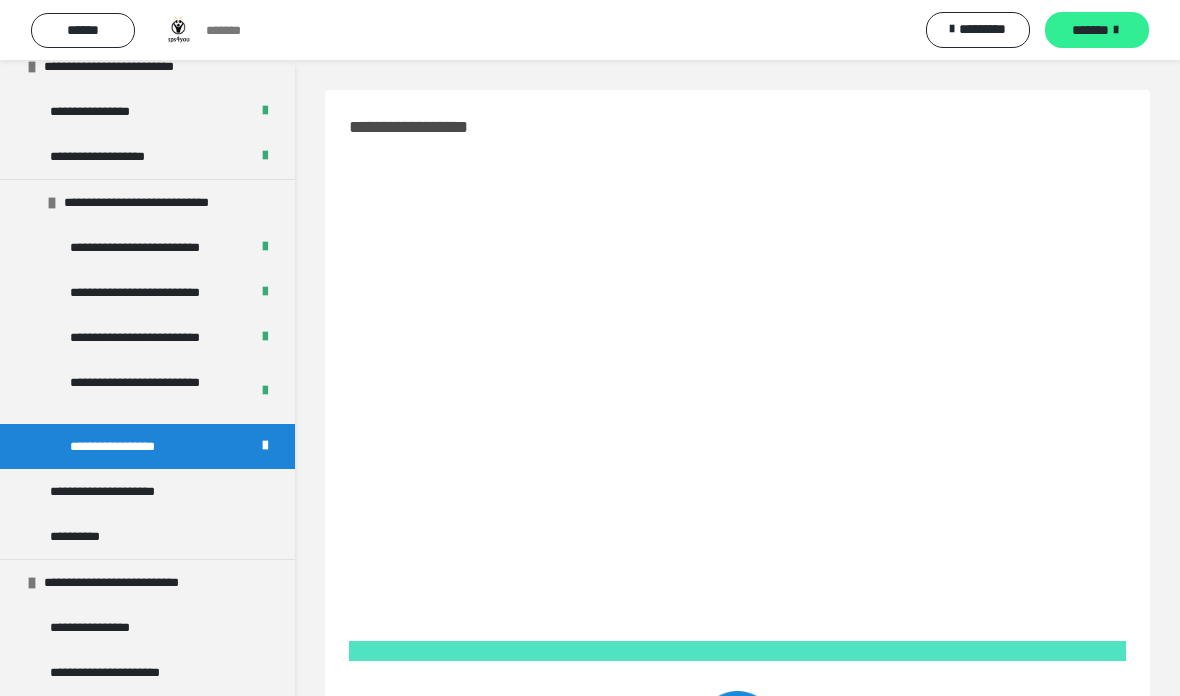 click on "*******" at bounding box center (1090, 30) 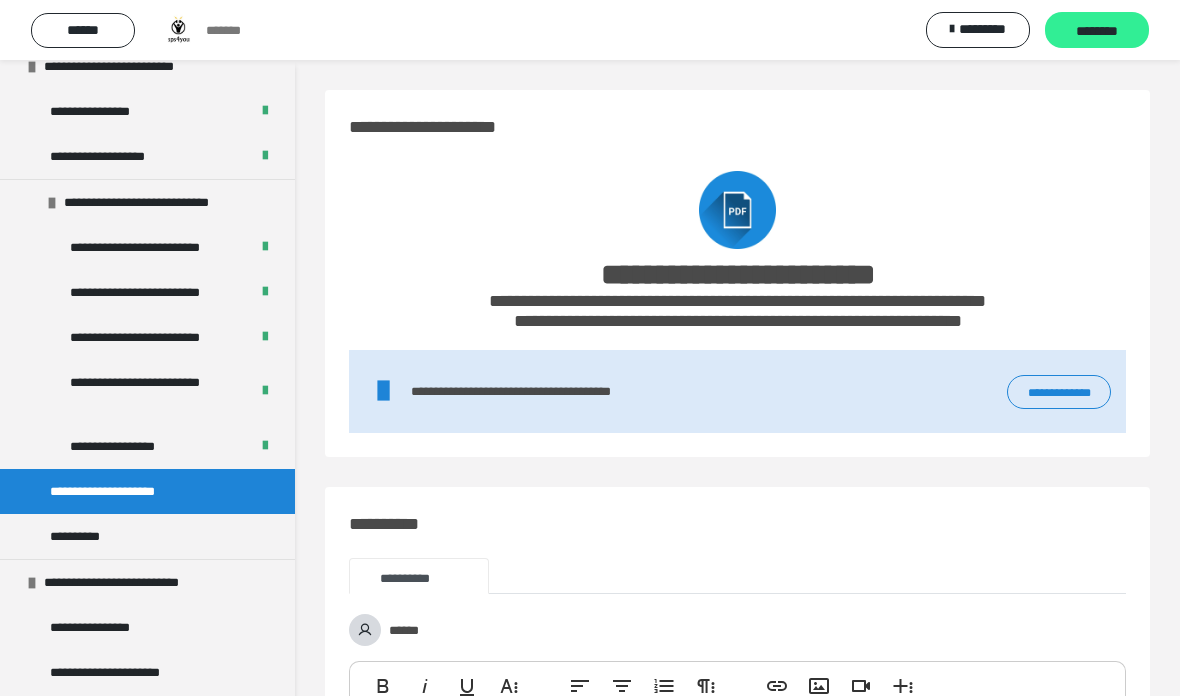 click on "********" at bounding box center (1097, 31) 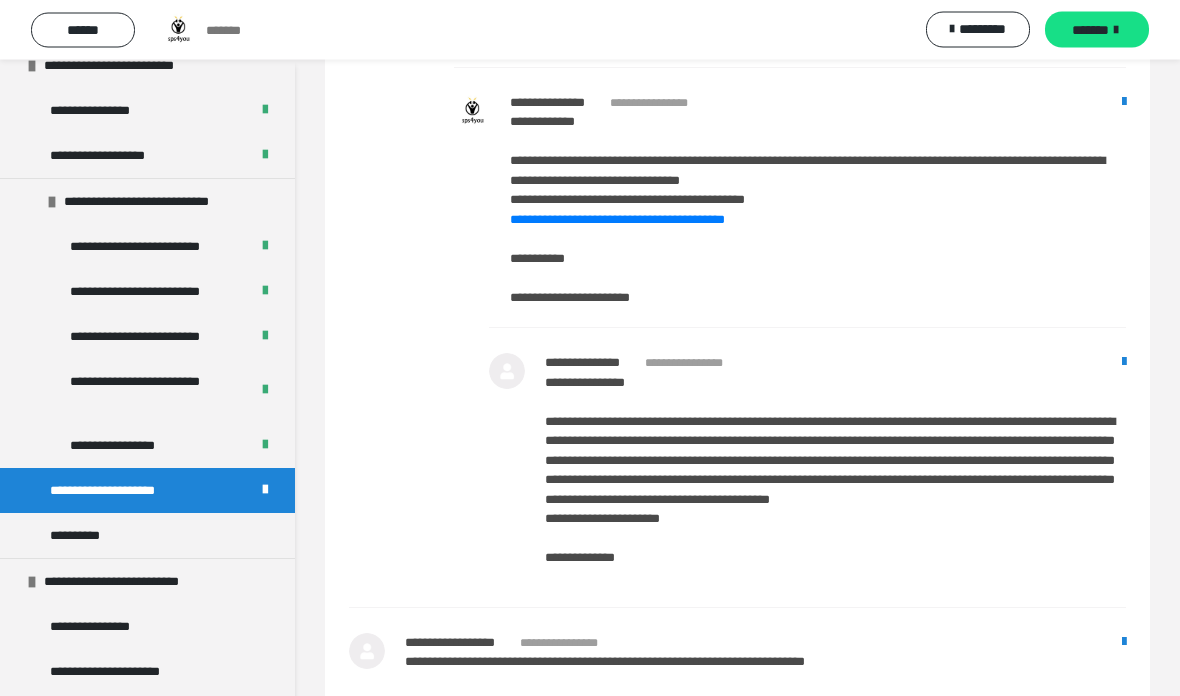 scroll, scrollTop: 2076, scrollLeft: 0, axis: vertical 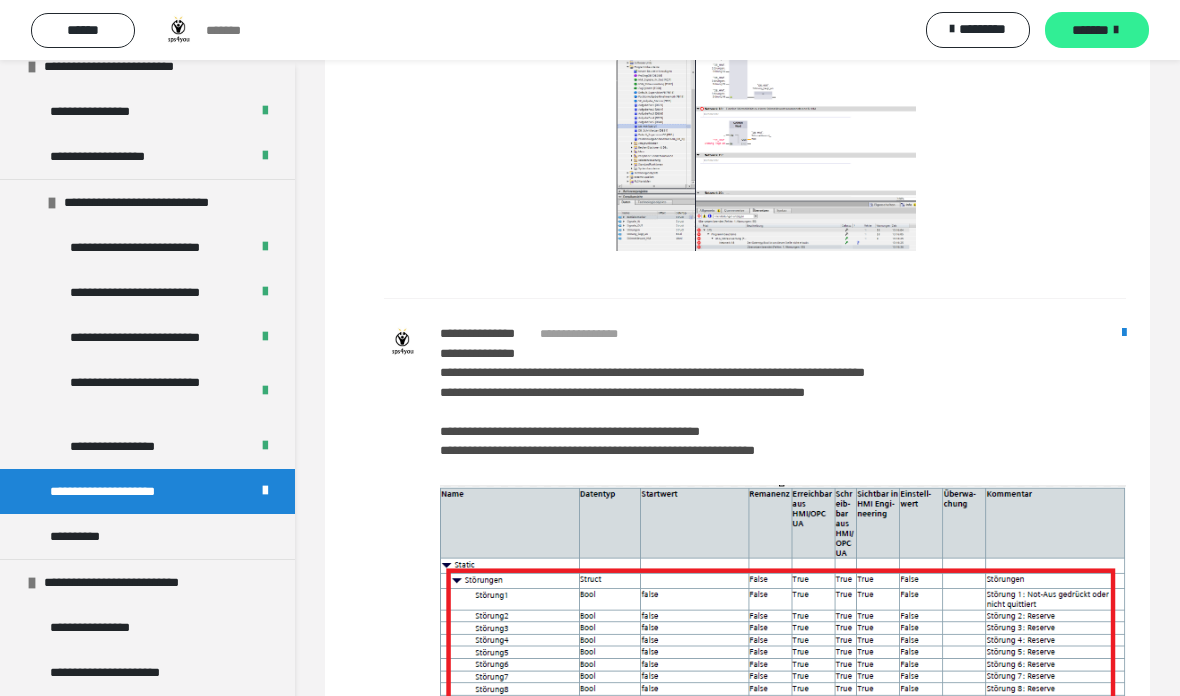 click on "*******" at bounding box center (1090, 30) 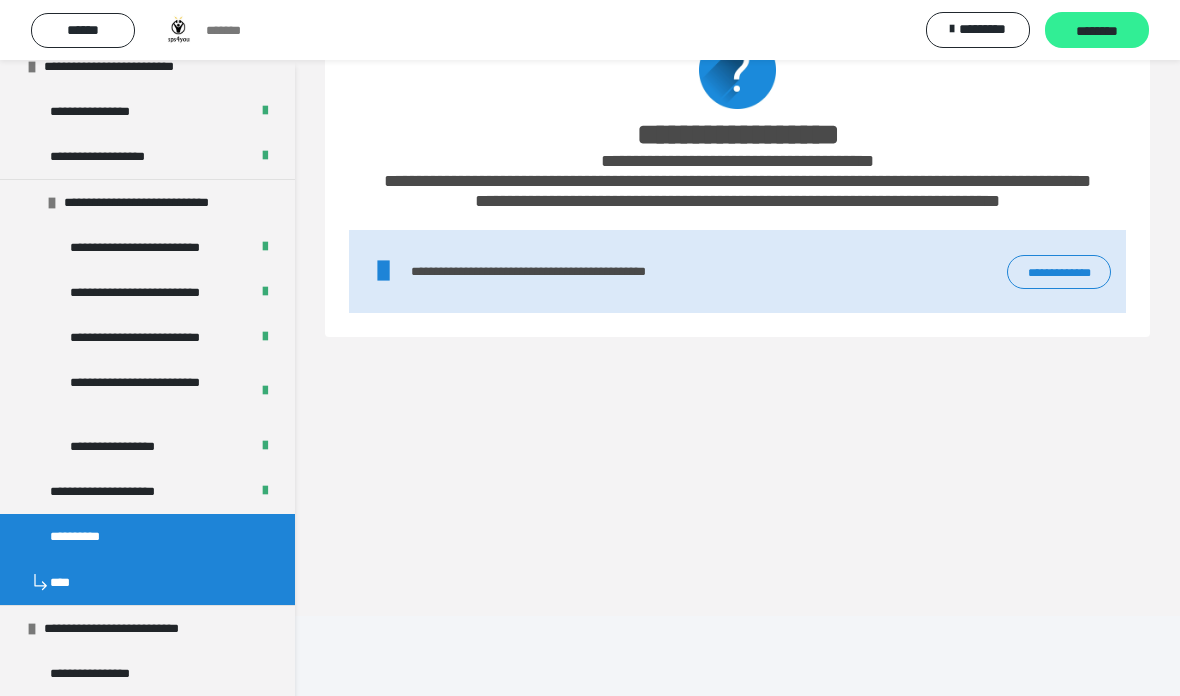 click on "********" at bounding box center [1097, 30] 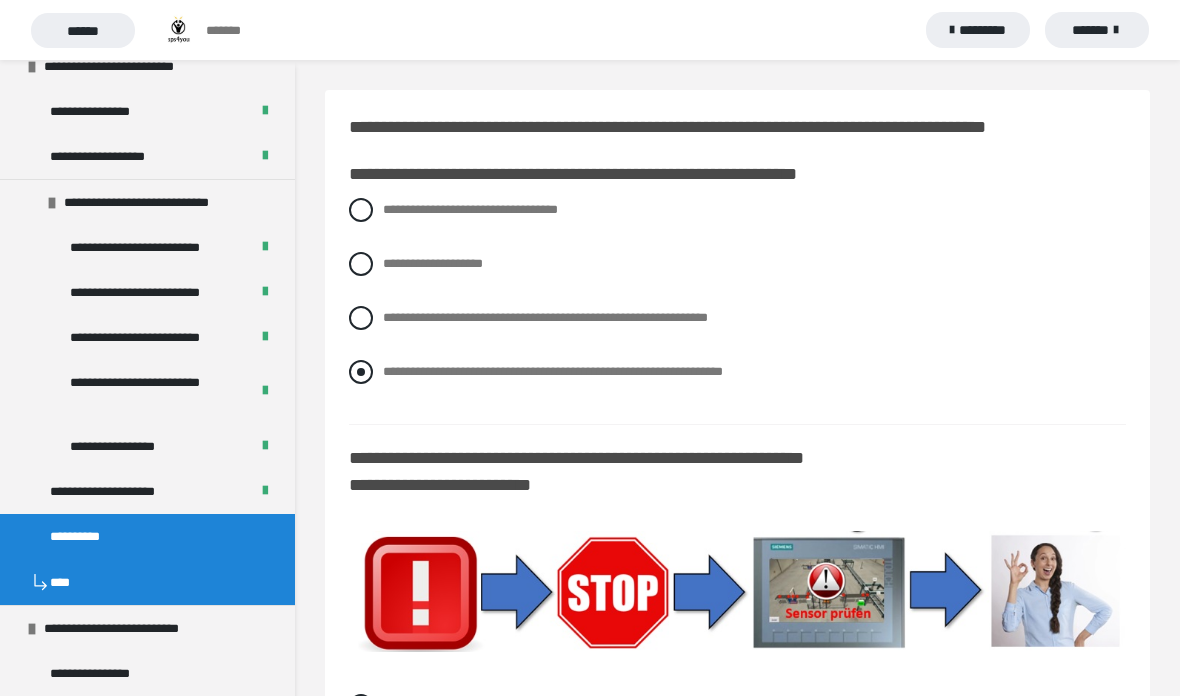 click on "**********" at bounding box center (737, 372) 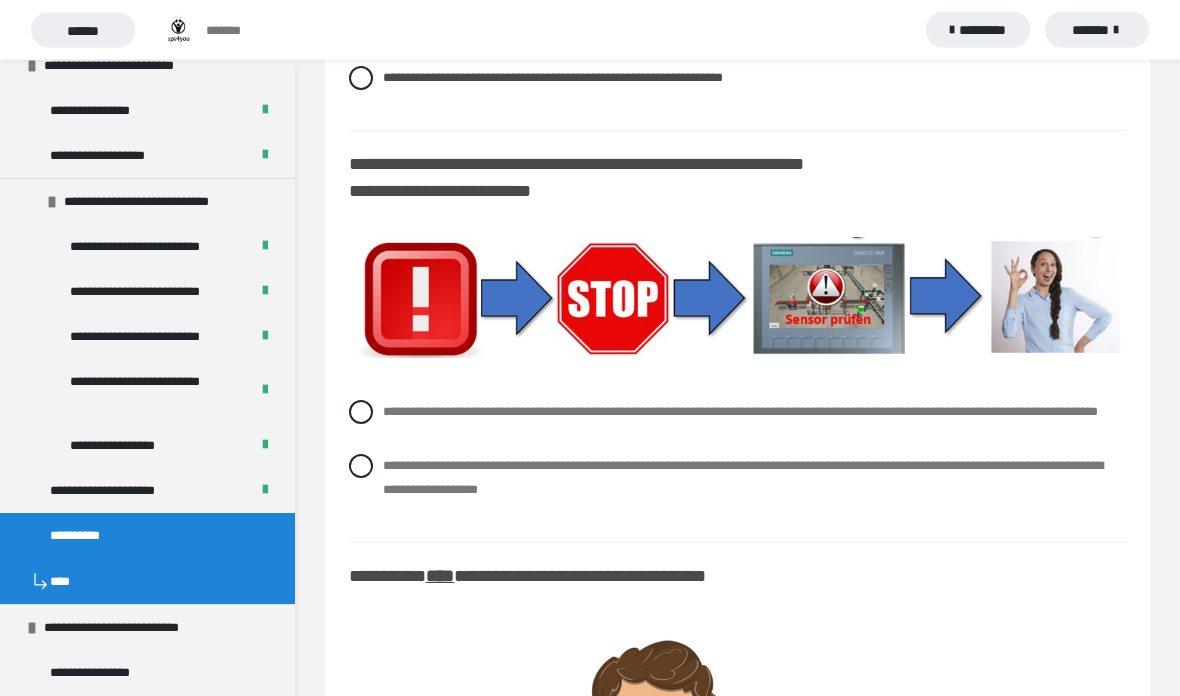 scroll, scrollTop: 319, scrollLeft: 0, axis: vertical 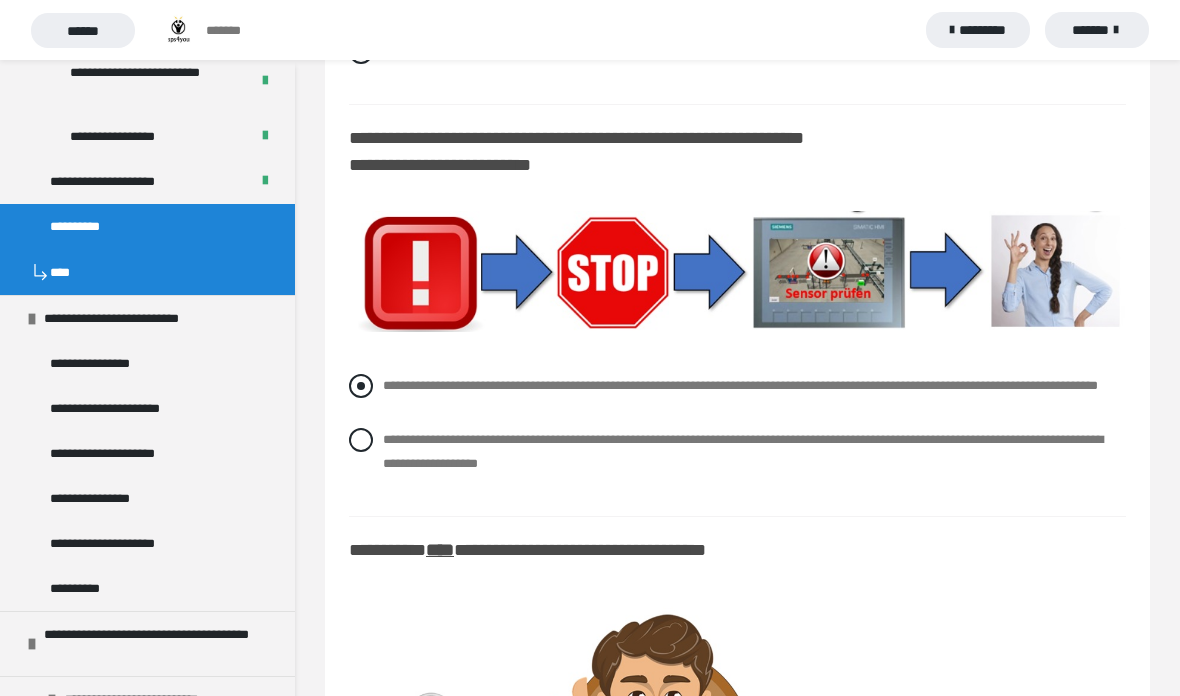 click on "**********" at bounding box center [740, 385] 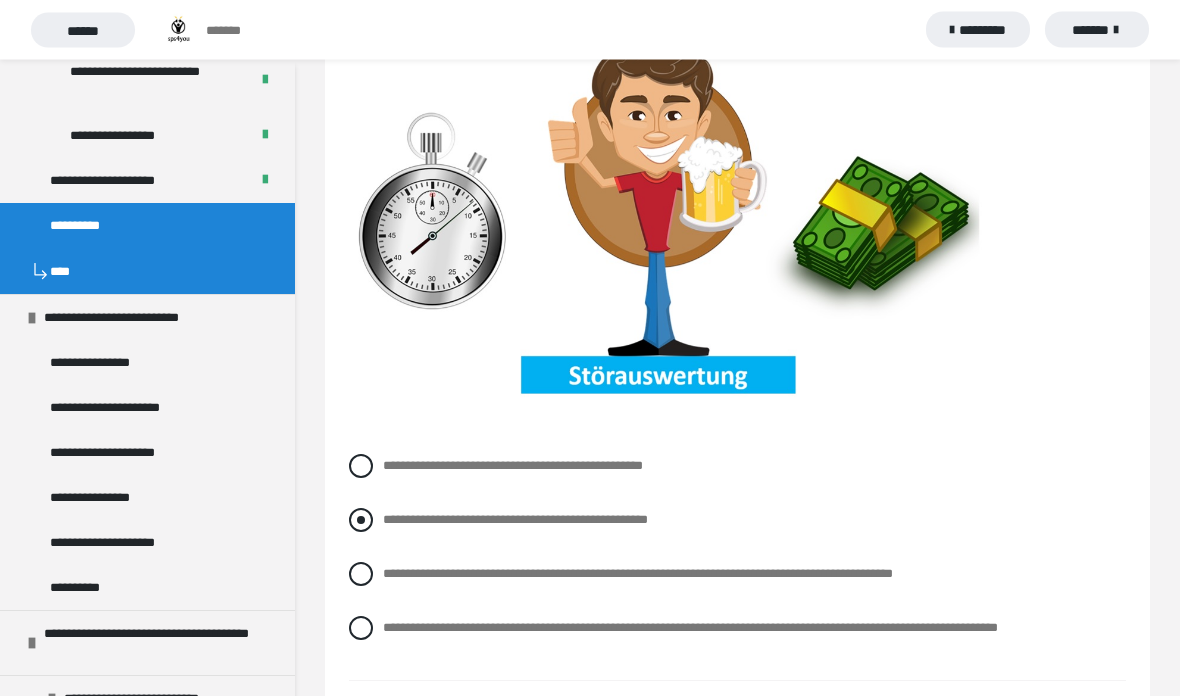 scroll, scrollTop: 970, scrollLeft: 0, axis: vertical 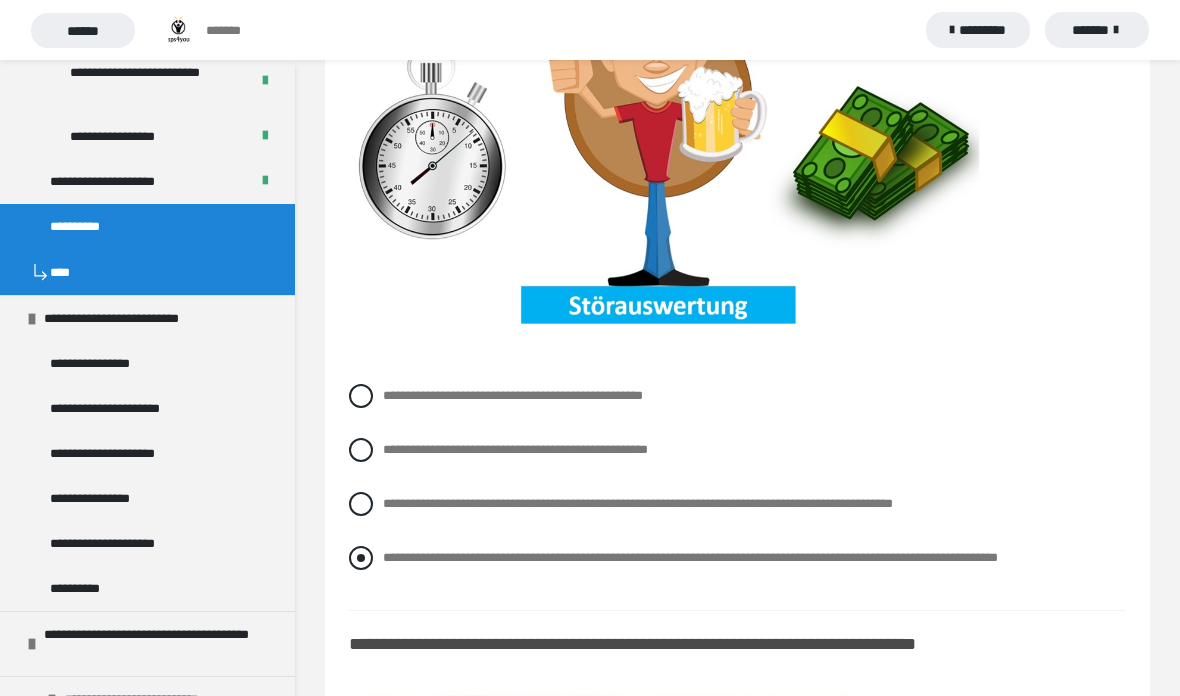 click on "**********" at bounding box center (690, 557) 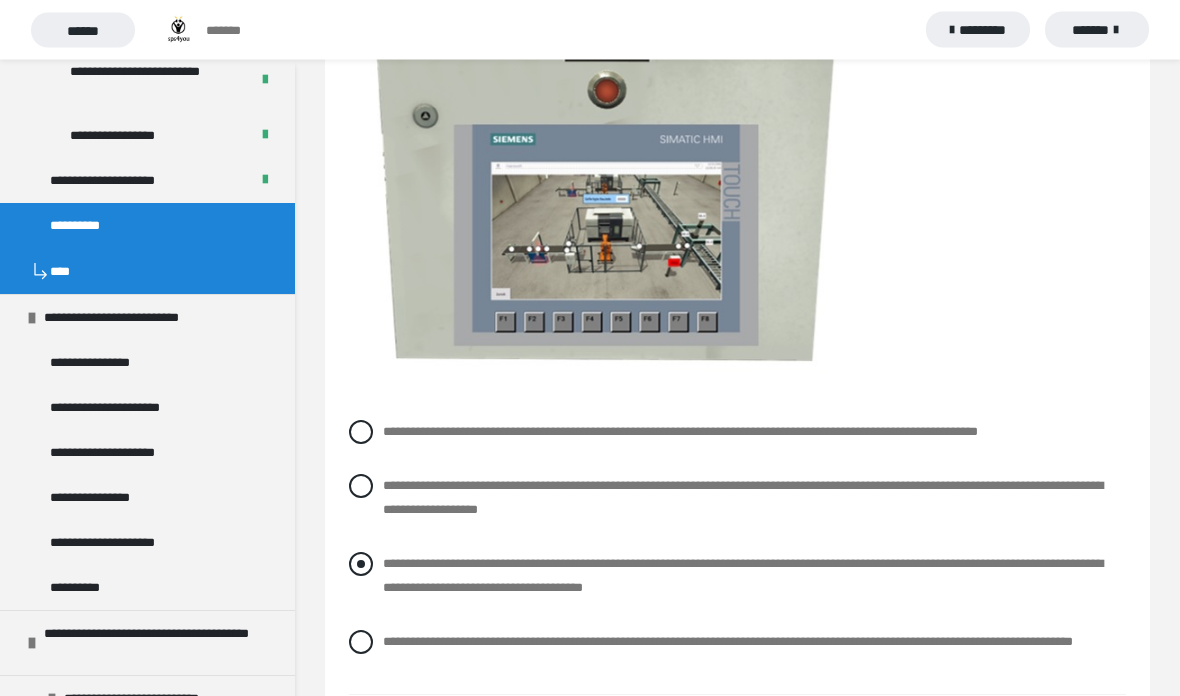 scroll, scrollTop: 1912, scrollLeft: 0, axis: vertical 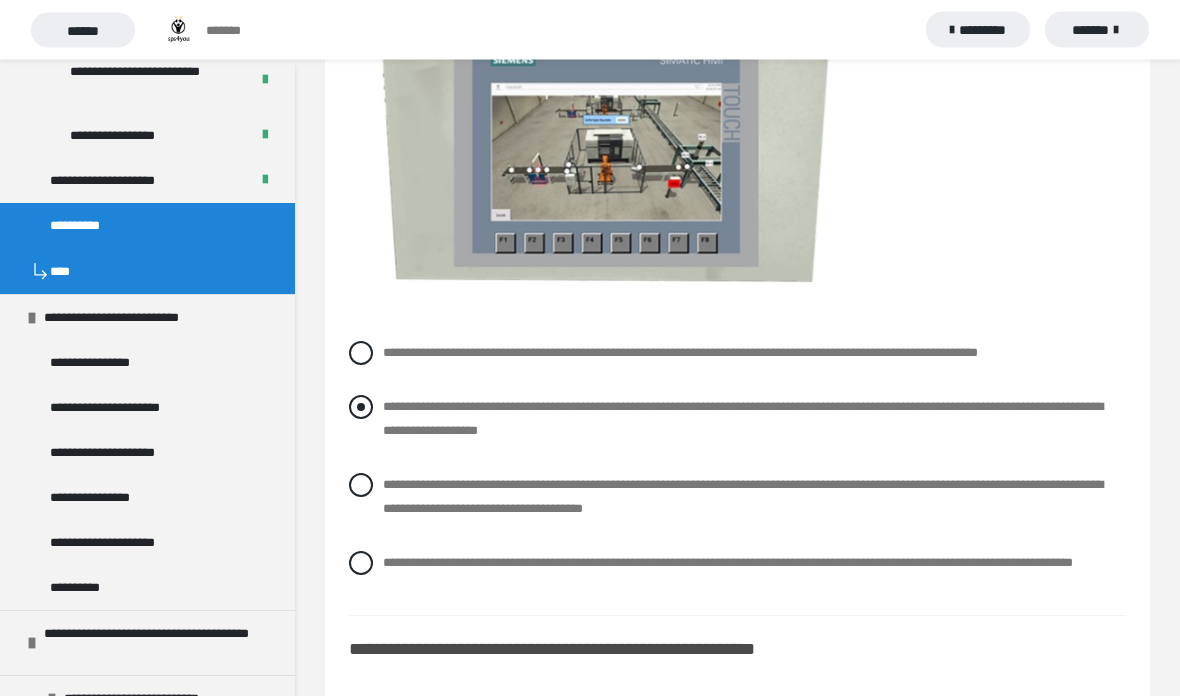 click on "**********" at bounding box center (743, 419) 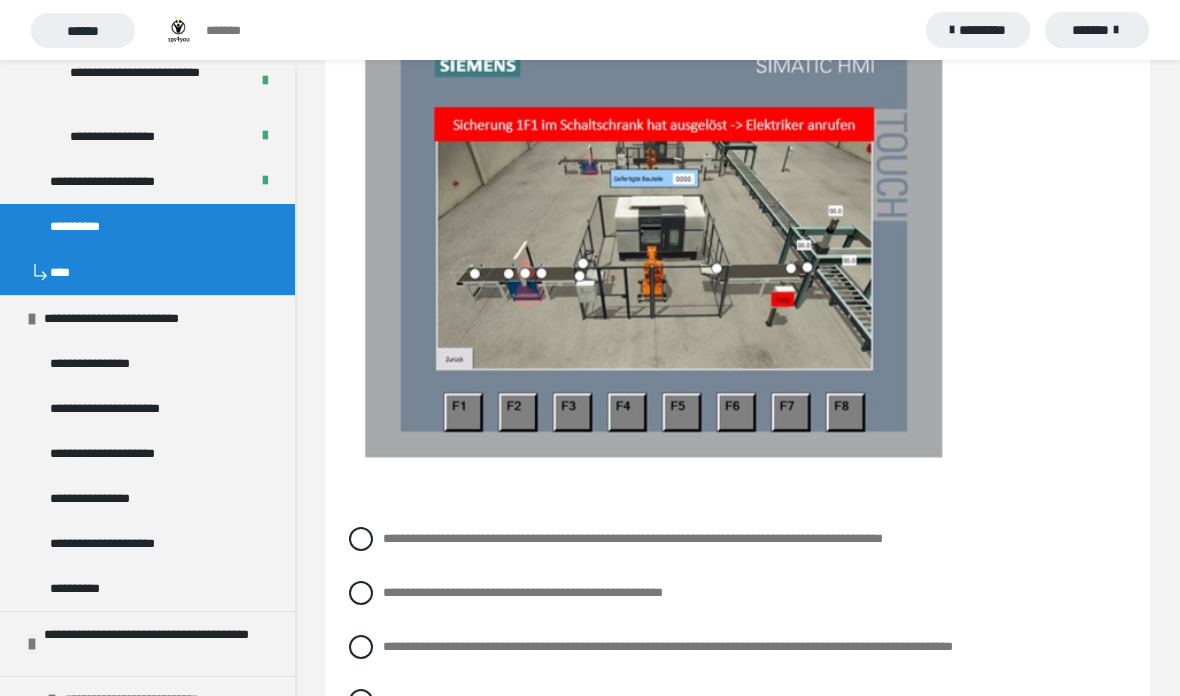 scroll, scrollTop: 2747, scrollLeft: 0, axis: vertical 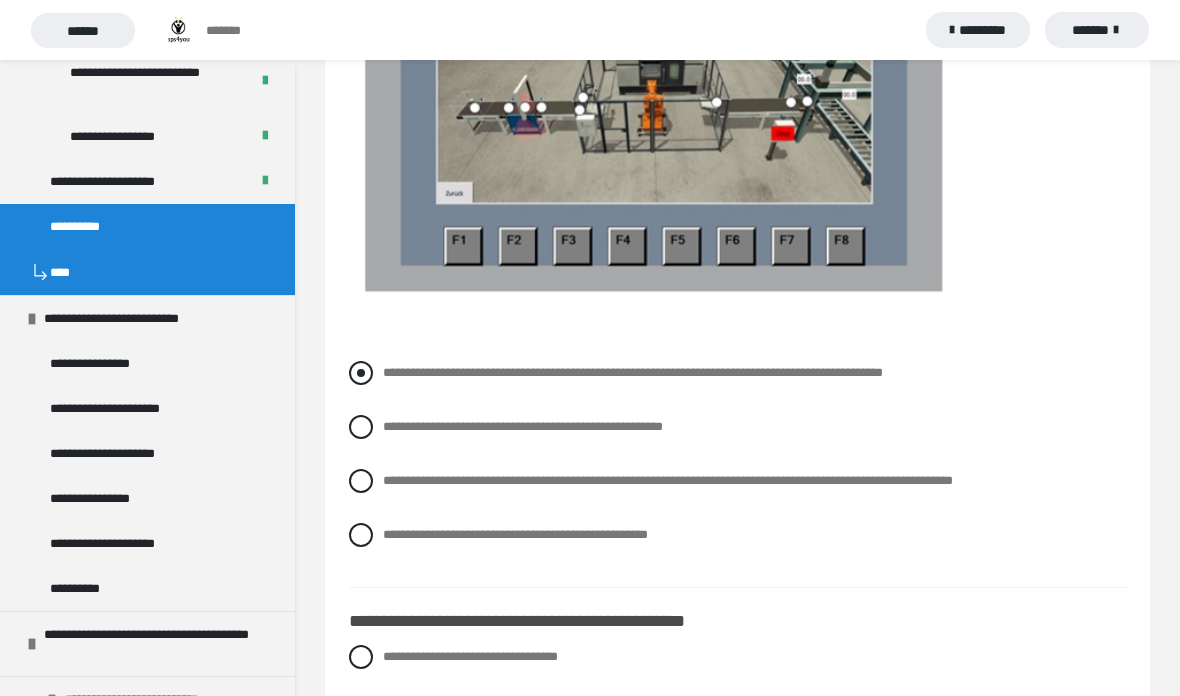 click on "**********" at bounding box center [633, 372] 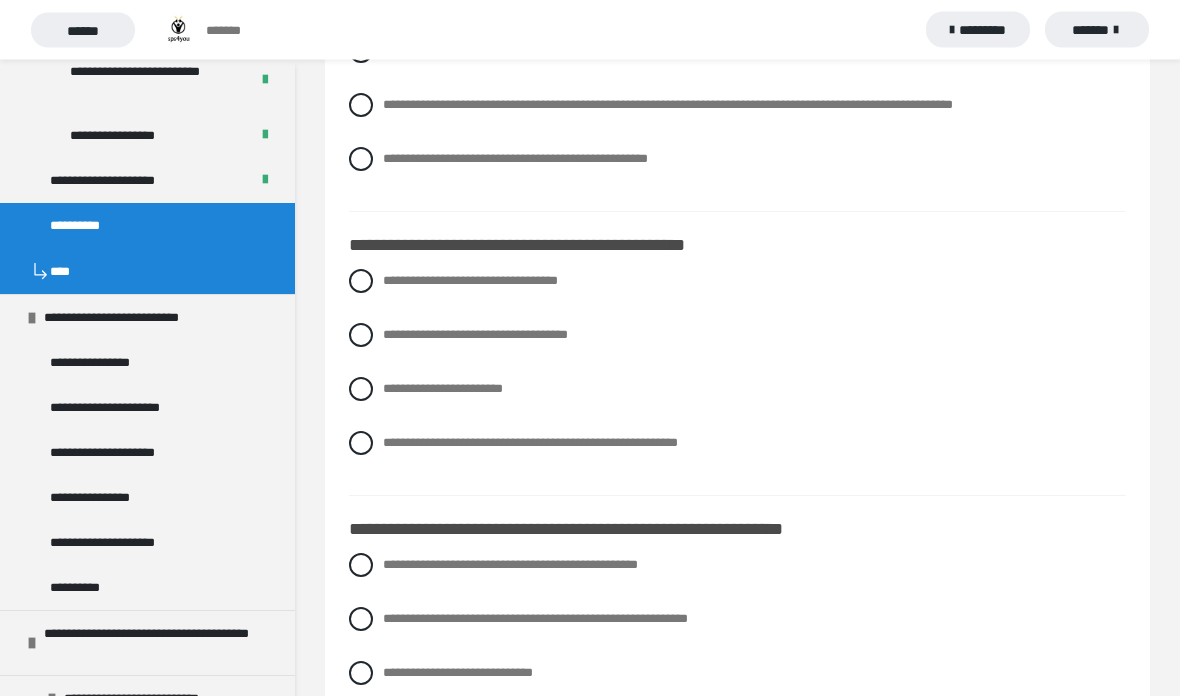 scroll, scrollTop: 3159, scrollLeft: 0, axis: vertical 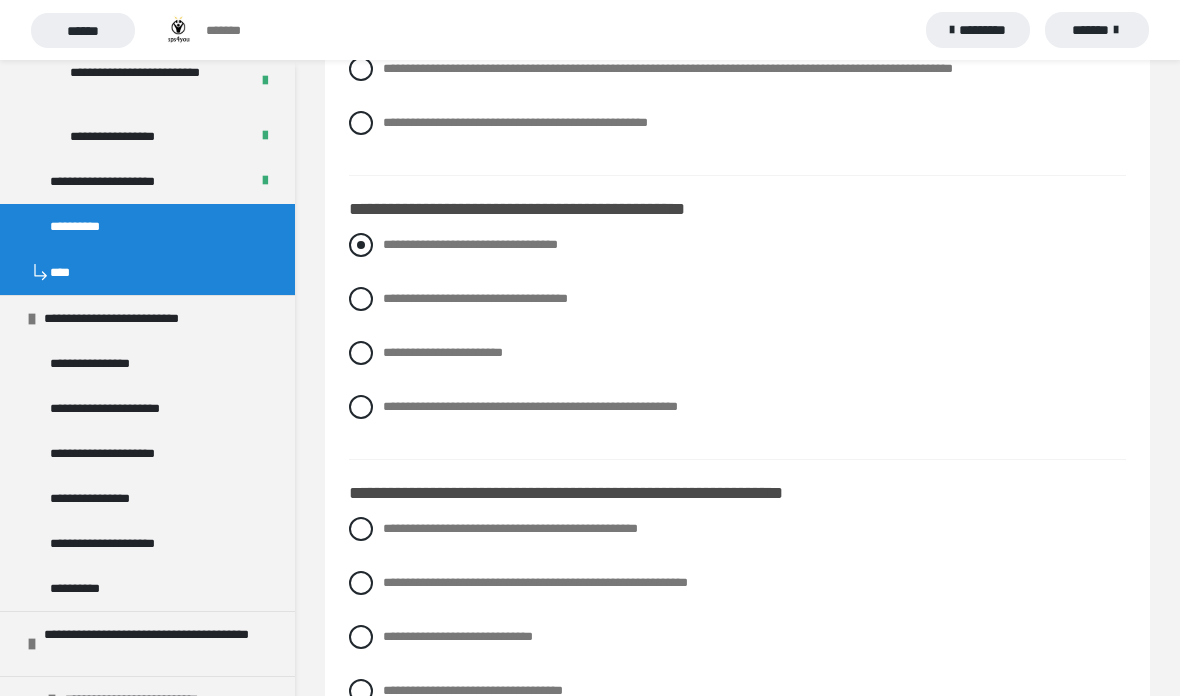 click on "**********" at bounding box center [470, 244] 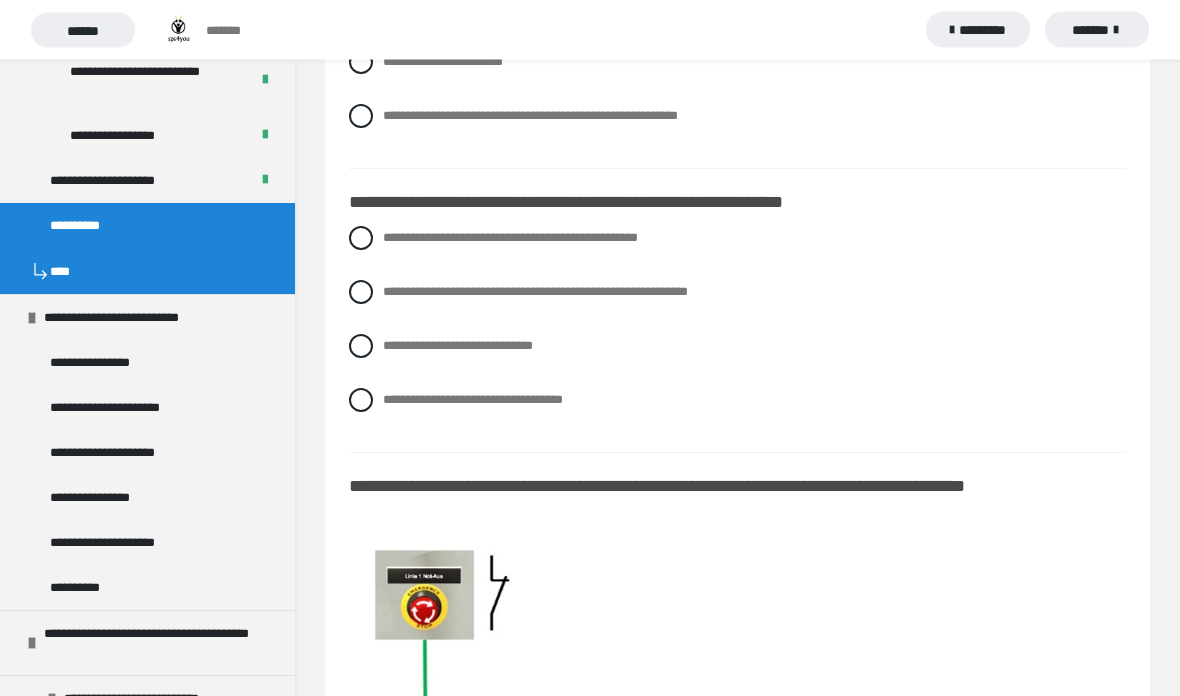 scroll, scrollTop: 3451, scrollLeft: 0, axis: vertical 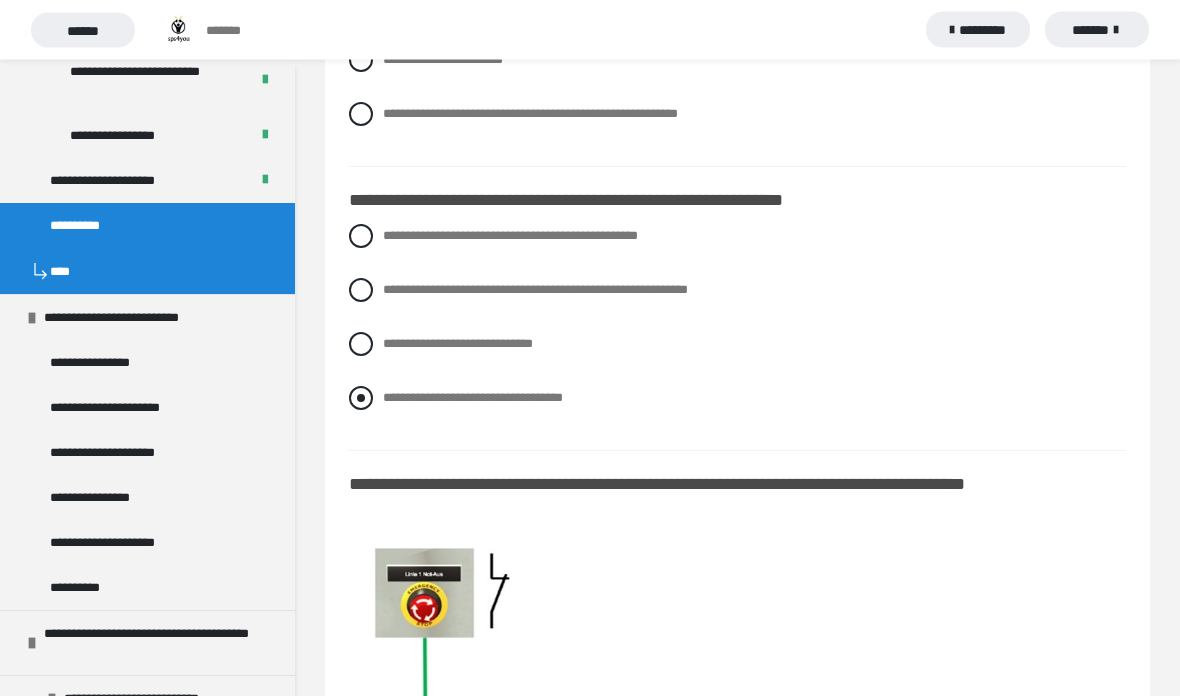 click on "**********" at bounding box center (473, 398) 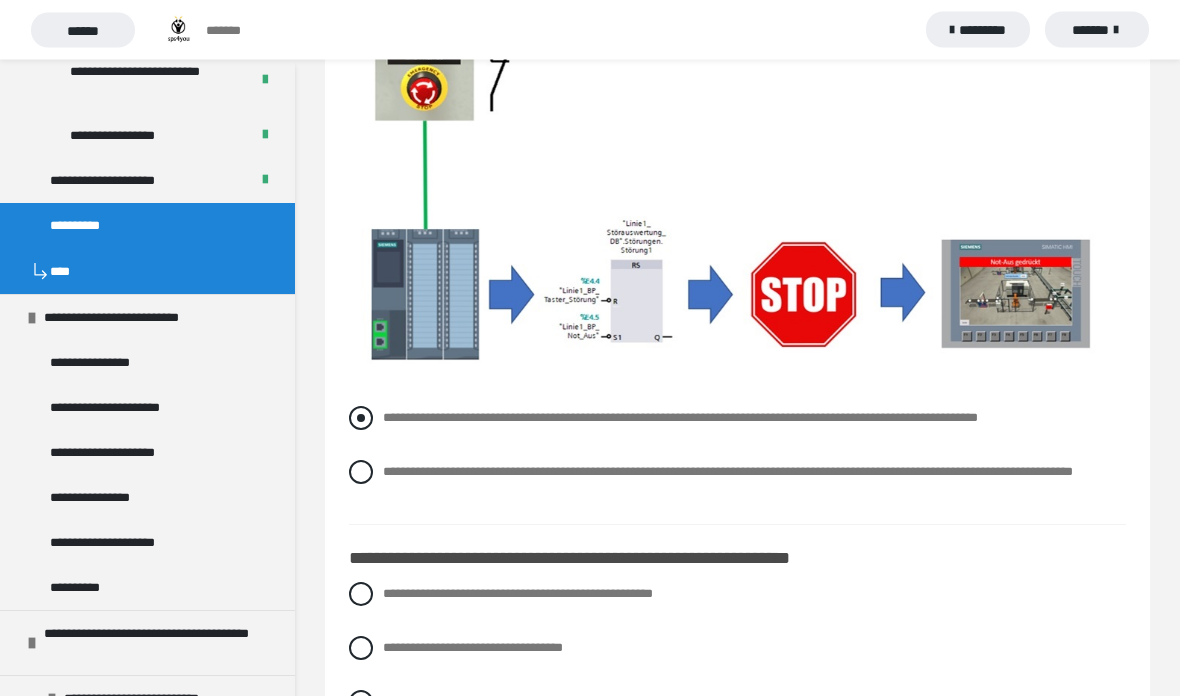 scroll, scrollTop: 4081, scrollLeft: 0, axis: vertical 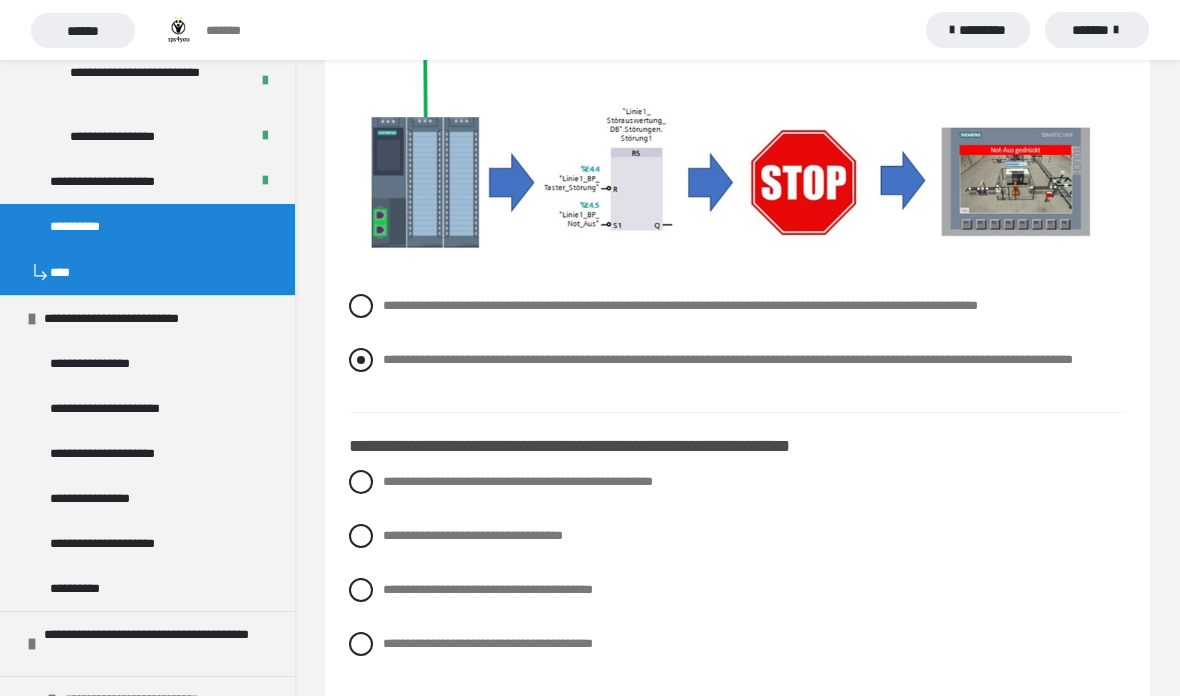 click on "**********" at bounding box center [728, 359] 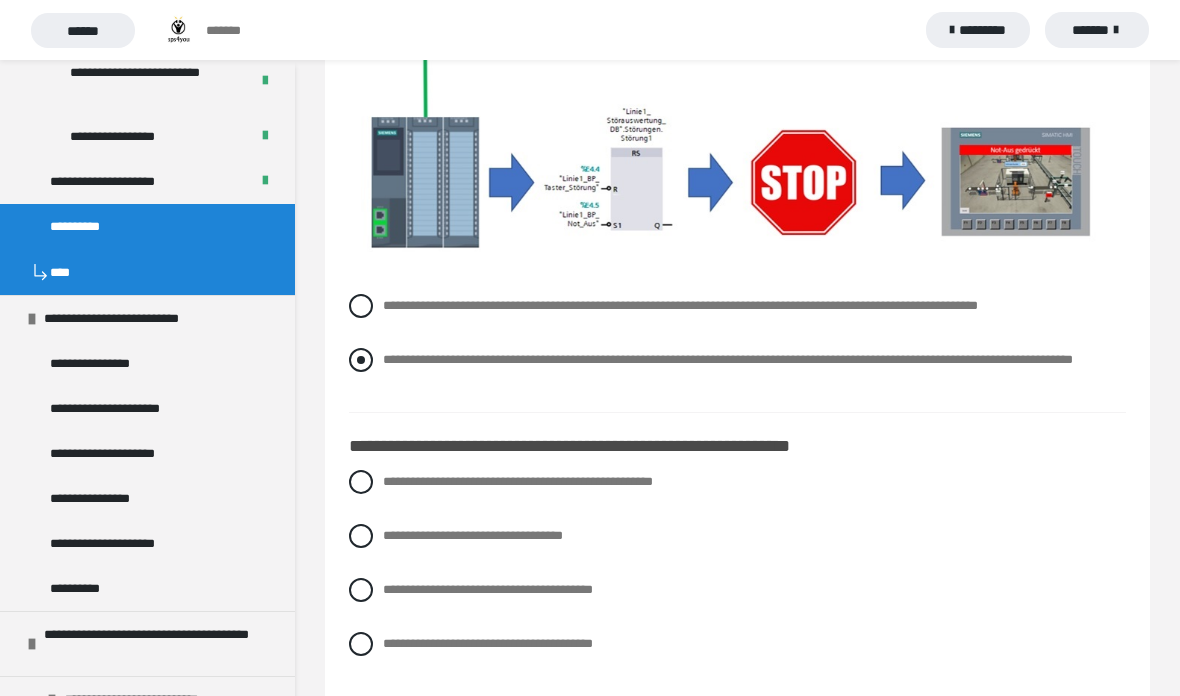radio on "****" 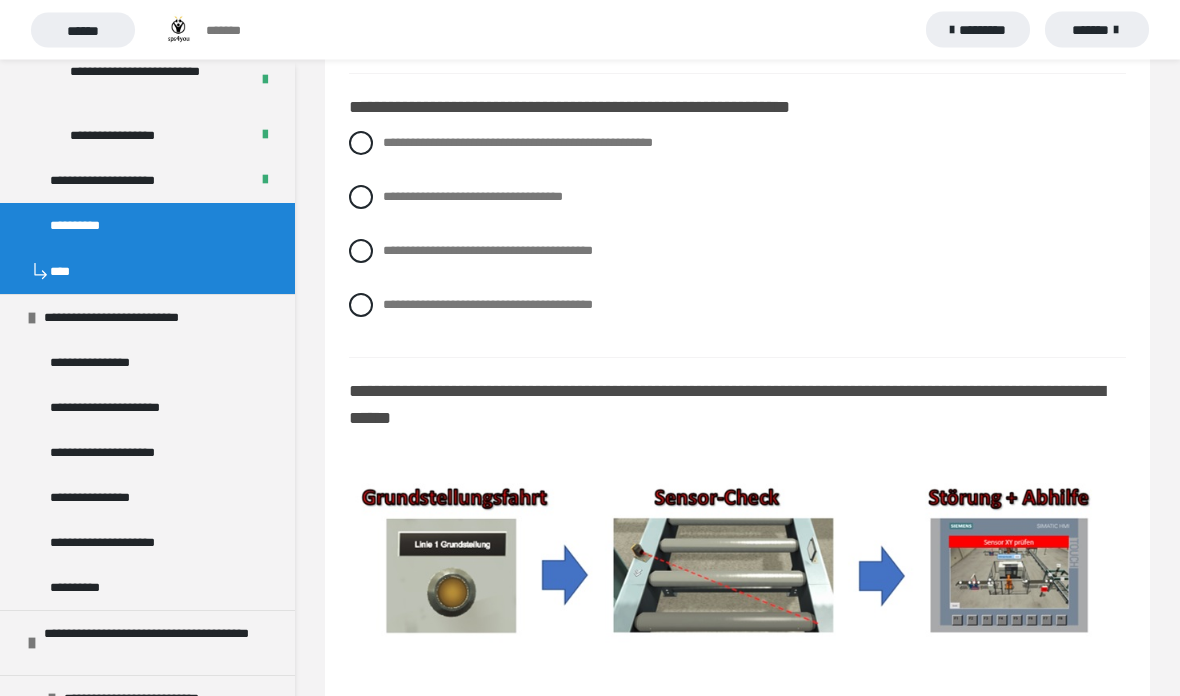 scroll, scrollTop: 4481, scrollLeft: 0, axis: vertical 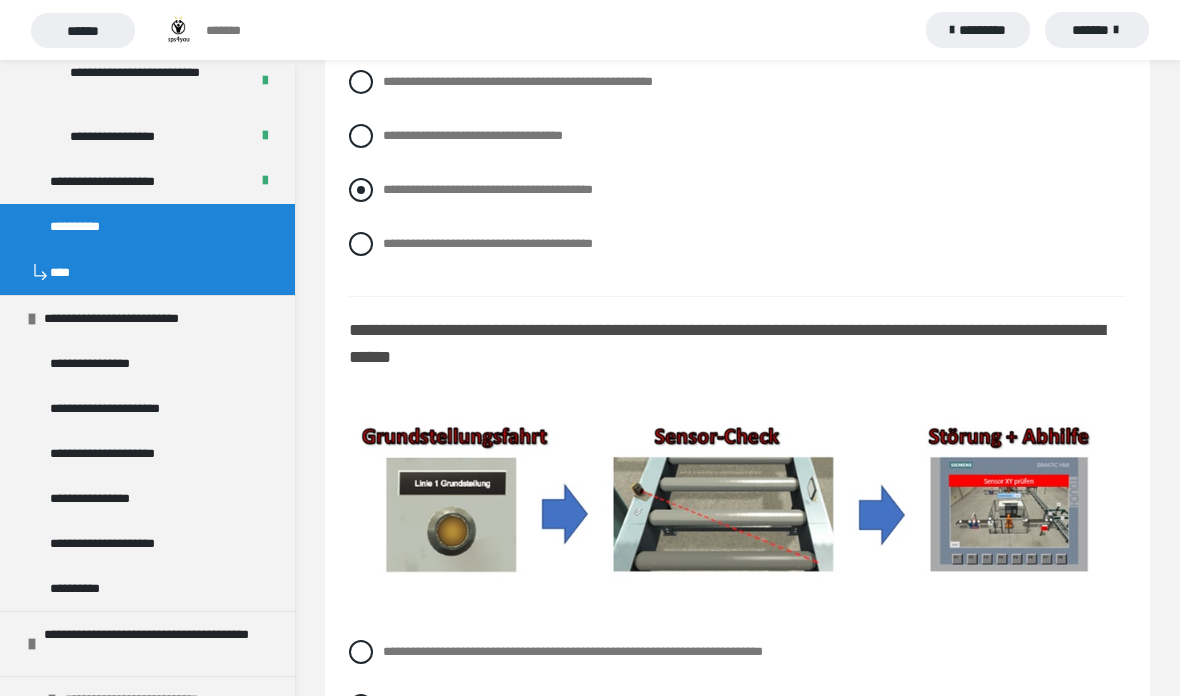 click on "**********" at bounding box center [488, 189] 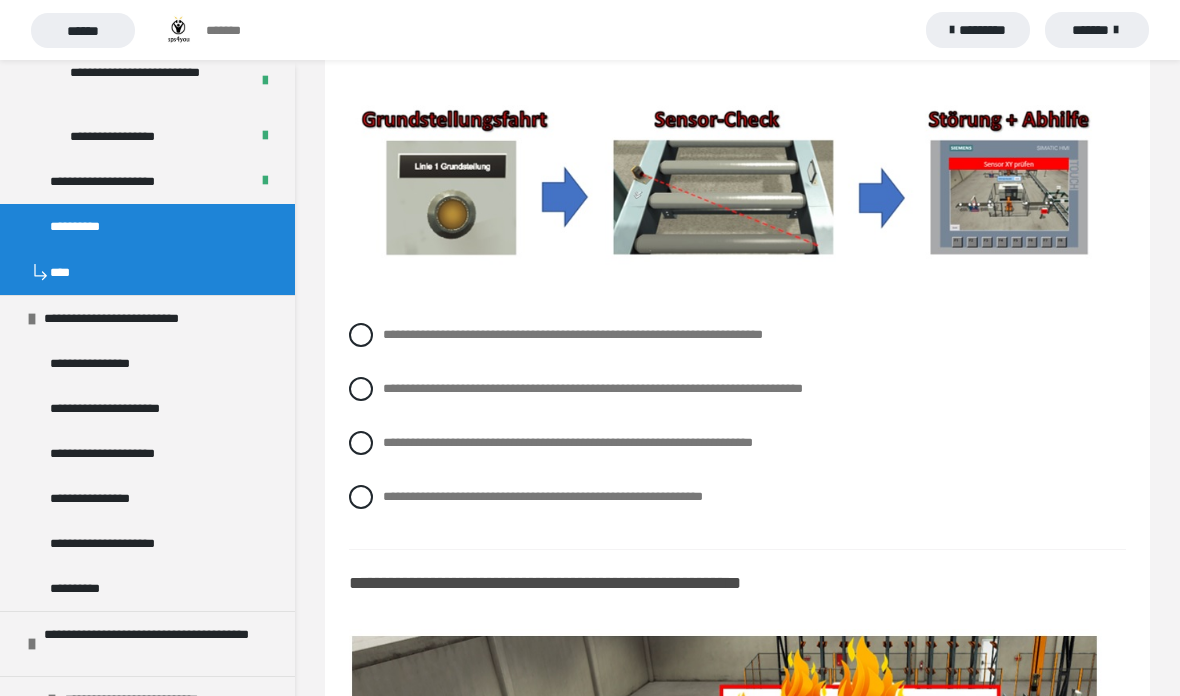 scroll, scrollTop: 4820, scrollLeft: 0, axis: vertical 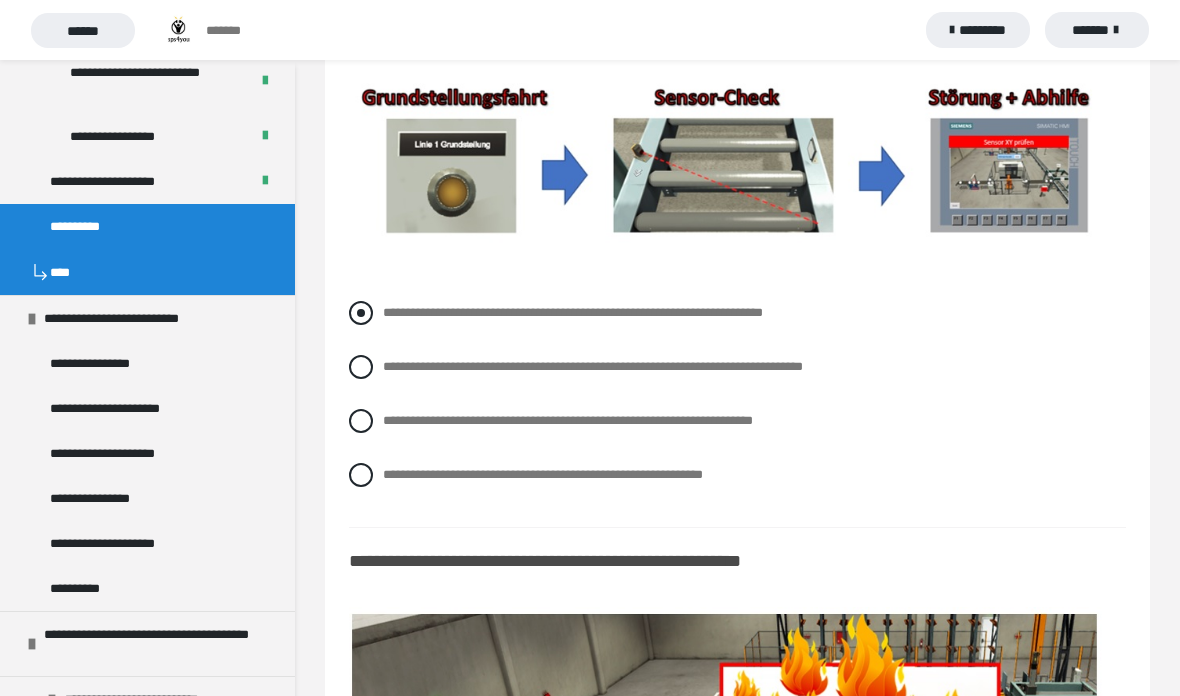 click on "**********" at bounding box center (737, 313) 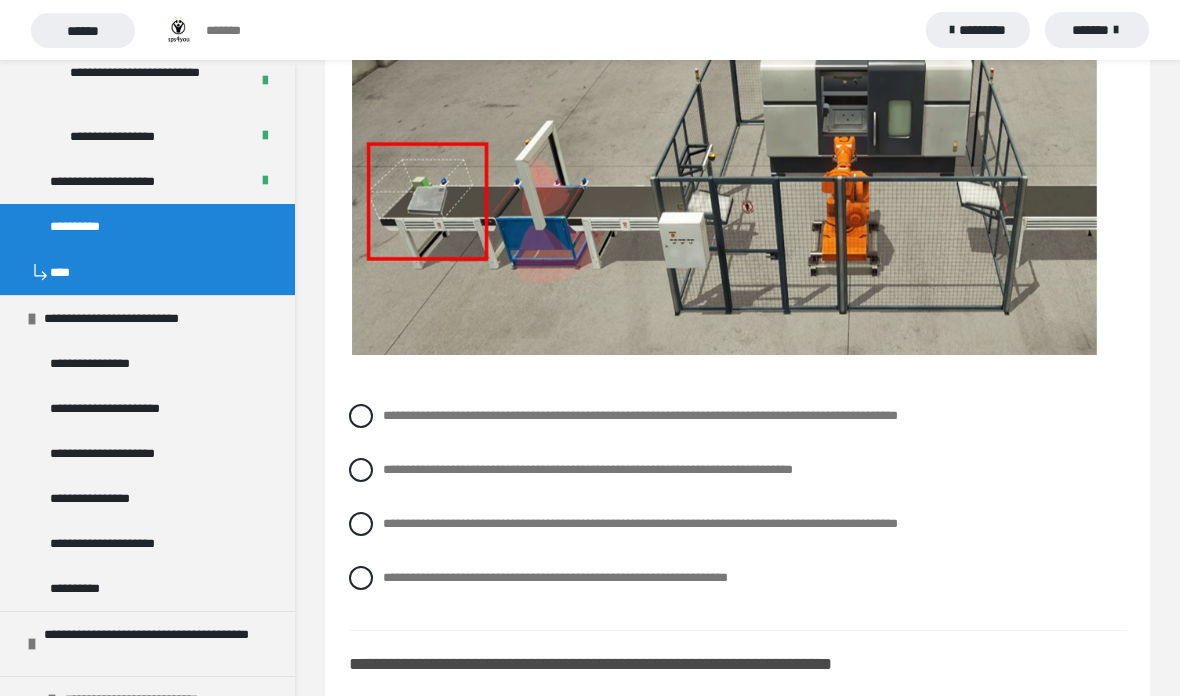 scroll, scrollTop: 5672, scrollLeft: 0, axis: vertical 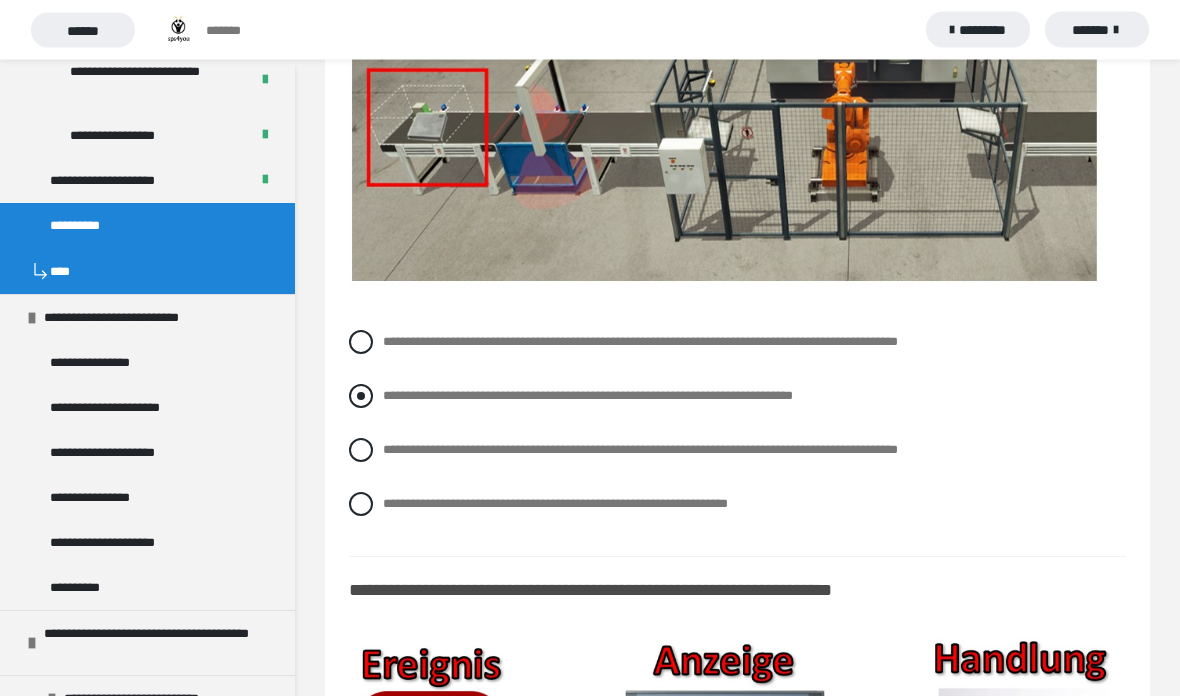 click on "**********" at bounding box center [737, 397] 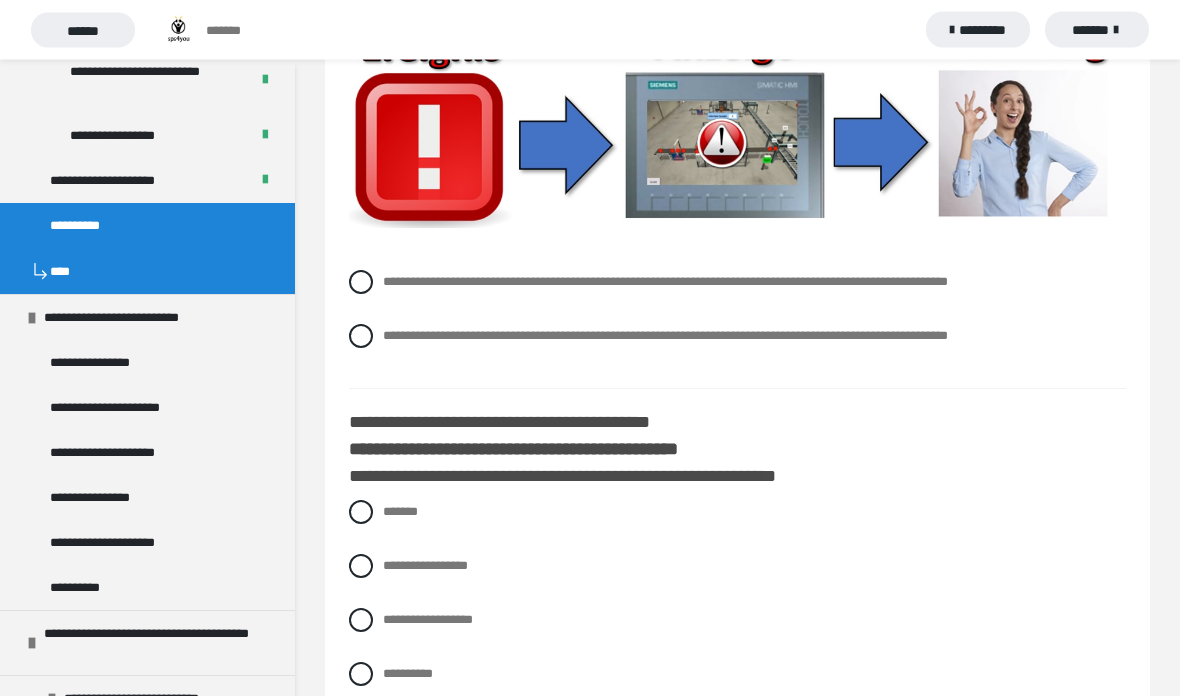 scroll, scrollTop: 6291, scrollLeft: 0, axis: vertical 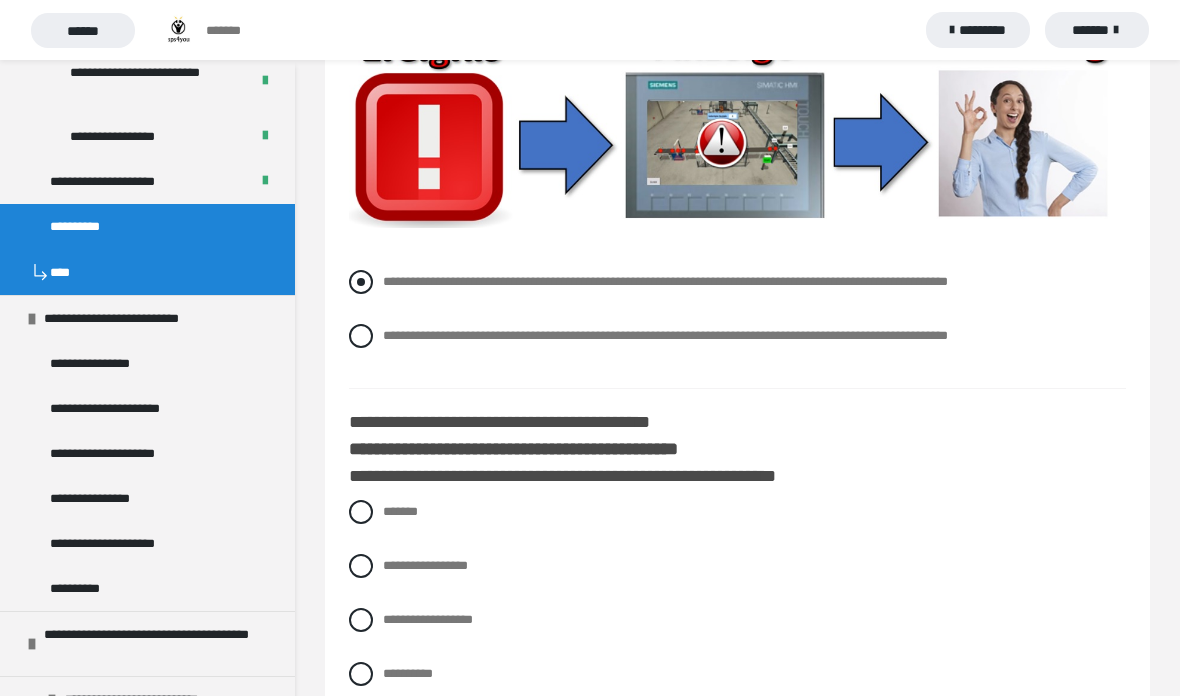 click on "**********" at bounding box center [665, 281] 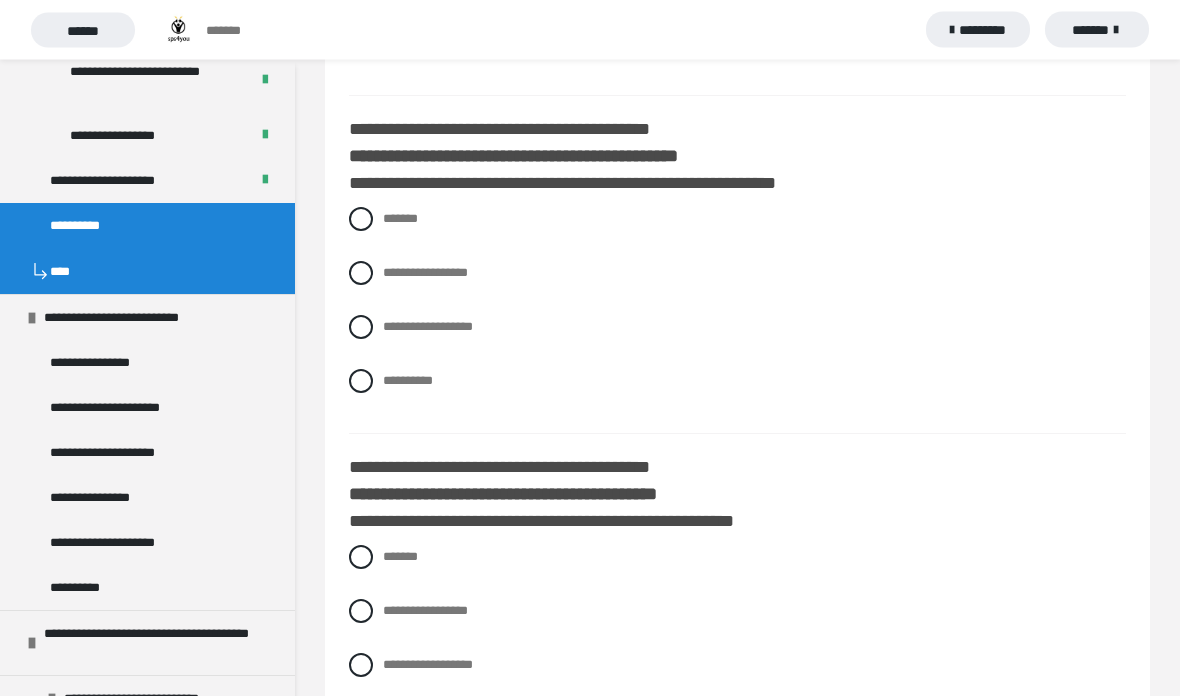 scroll, scrollTop: 6605, scrollLeft: 0, axis: vertical 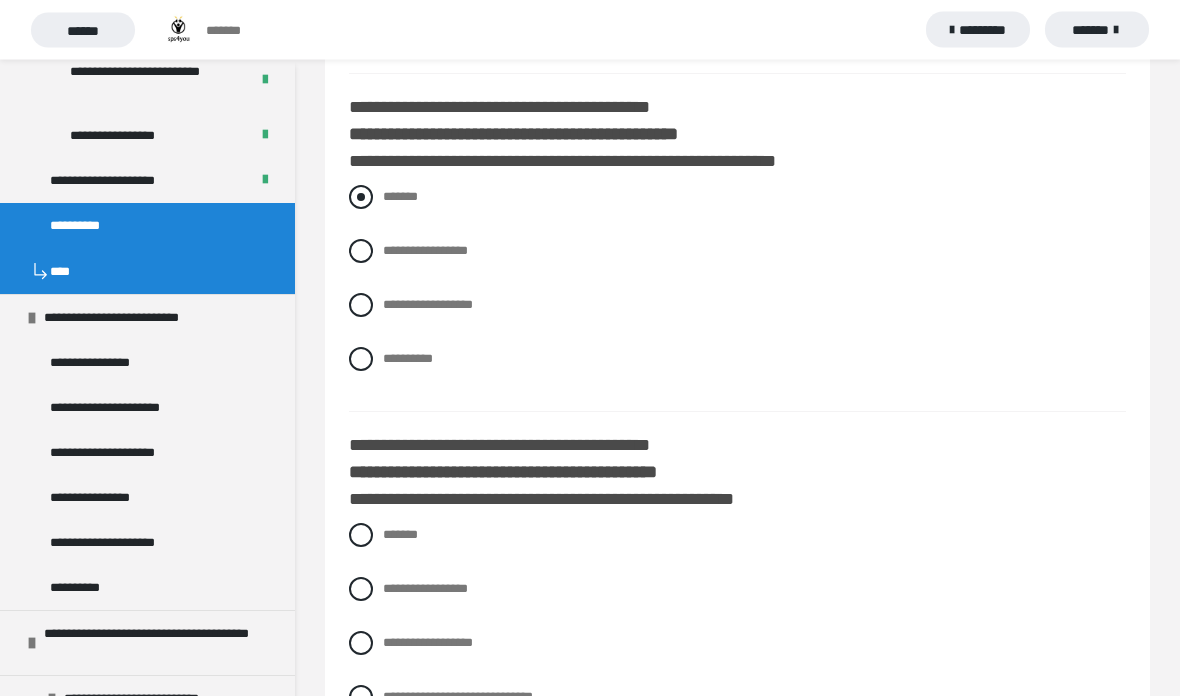 click on "*******" at bounding box center (400, 197) 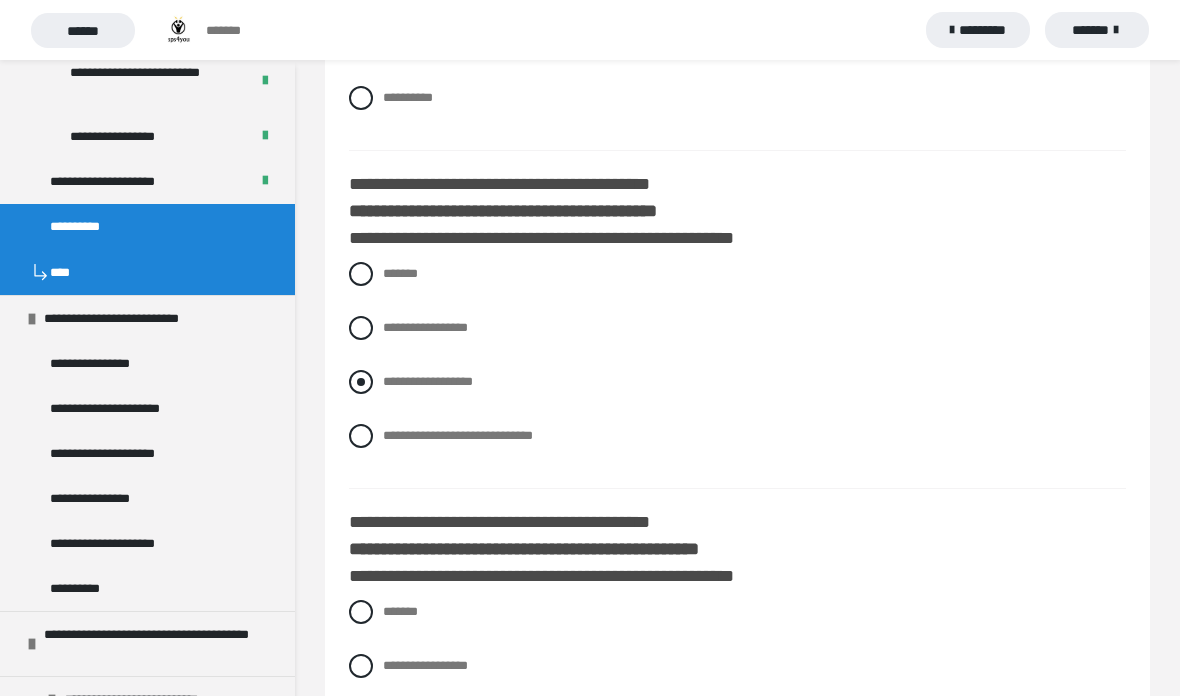 scroll, scrollTop: 6925, scrollLeft: 0, axis: vertical 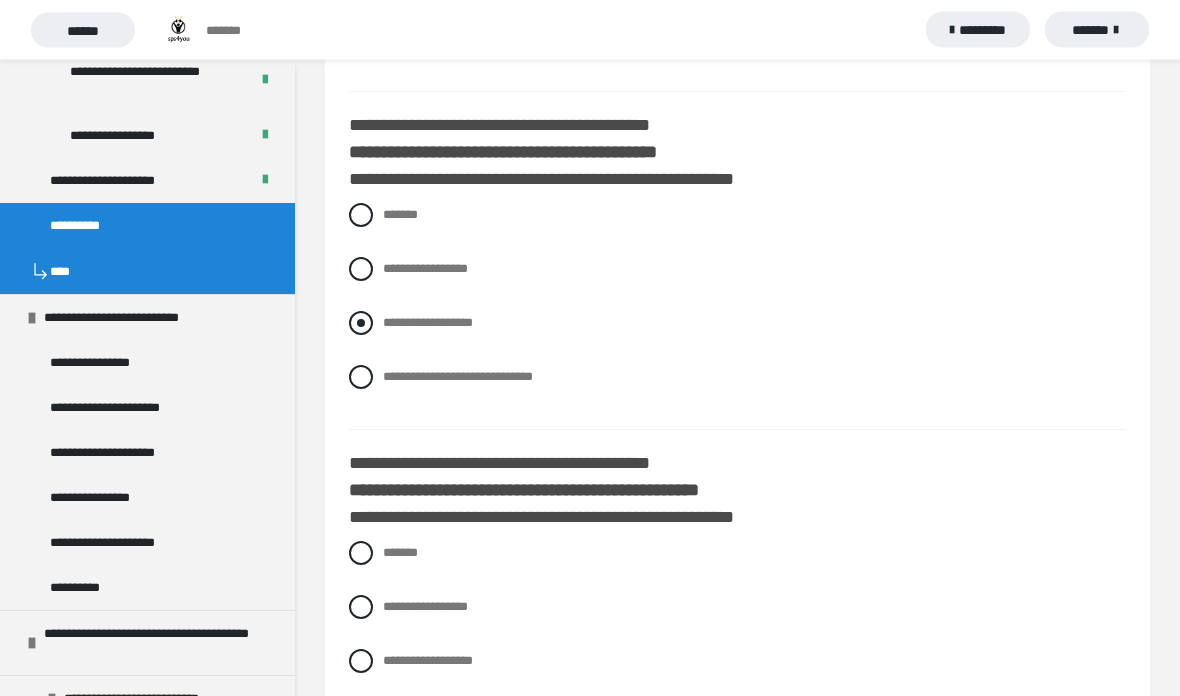 click on "**********" at bounding box center [428, 323] 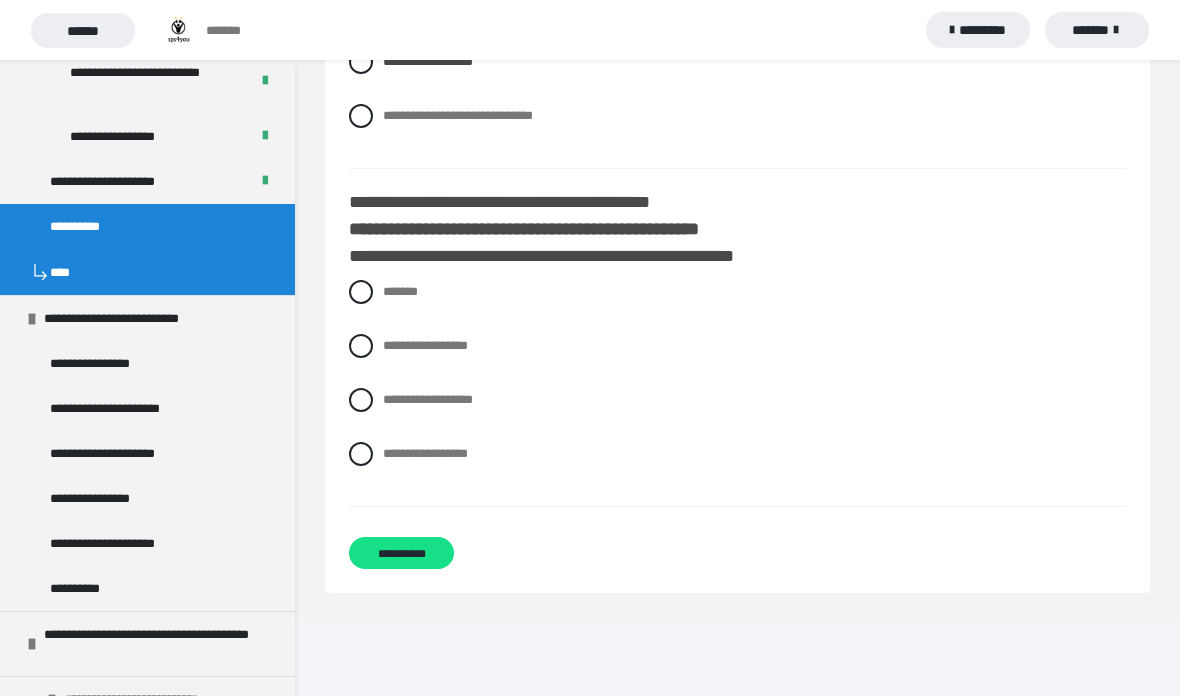 scroll, scrollTop: 7202, scrollLeft: 0, axis: vertical 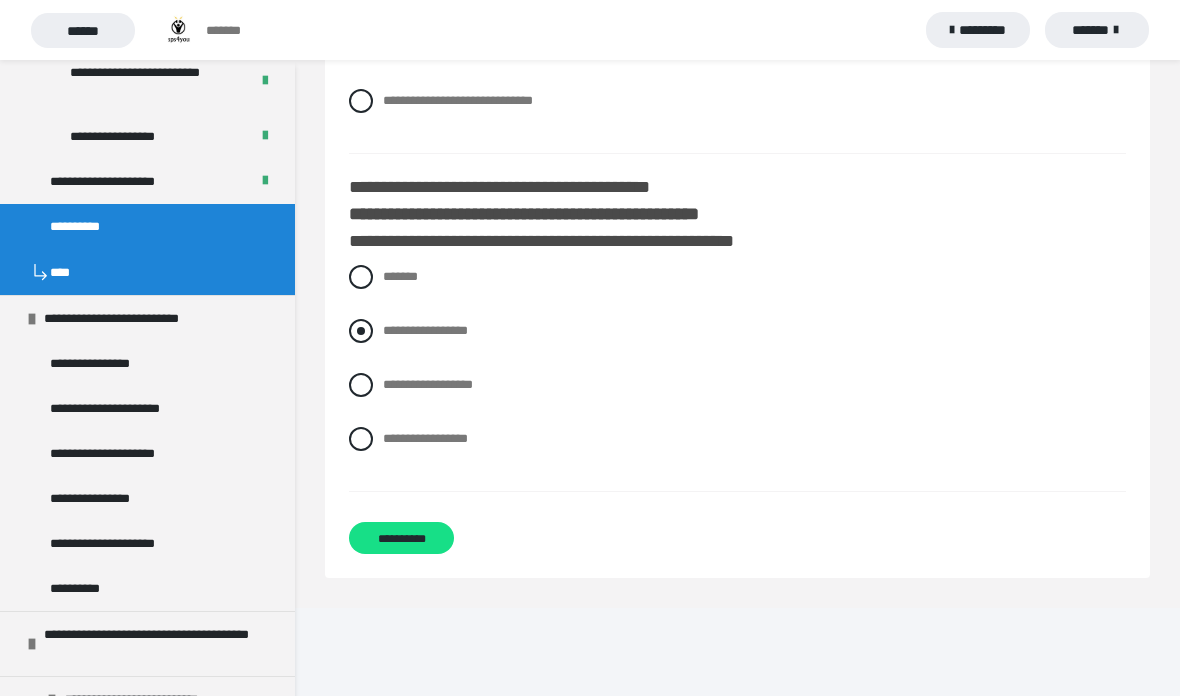 click on "**********" at bounding box center (389, 325) 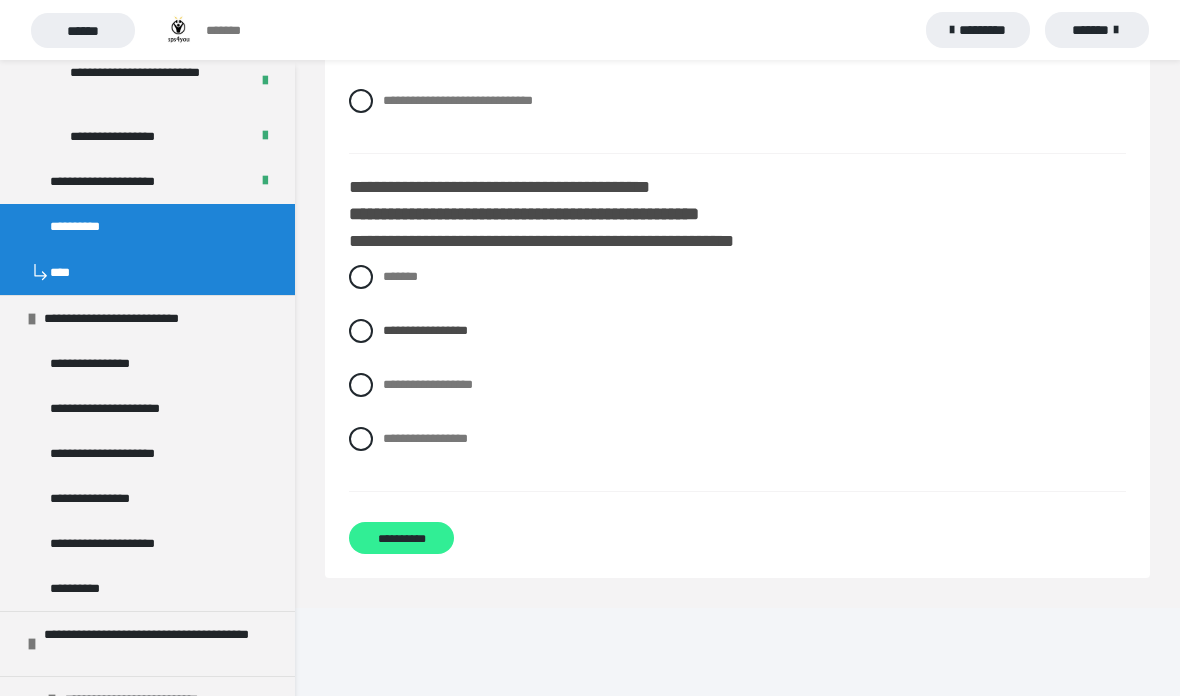 click on "**********" at bounding box center [401, 538] 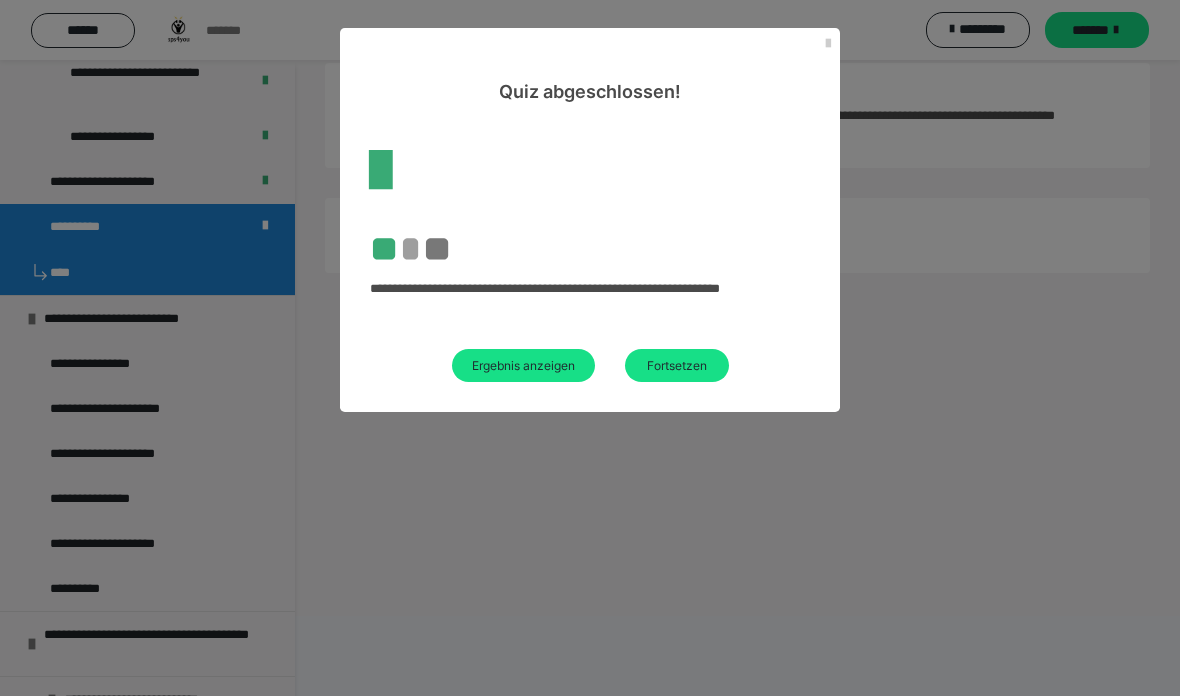 scroll, scrollTop: 60, scrollLeft: 0, axis: vertical 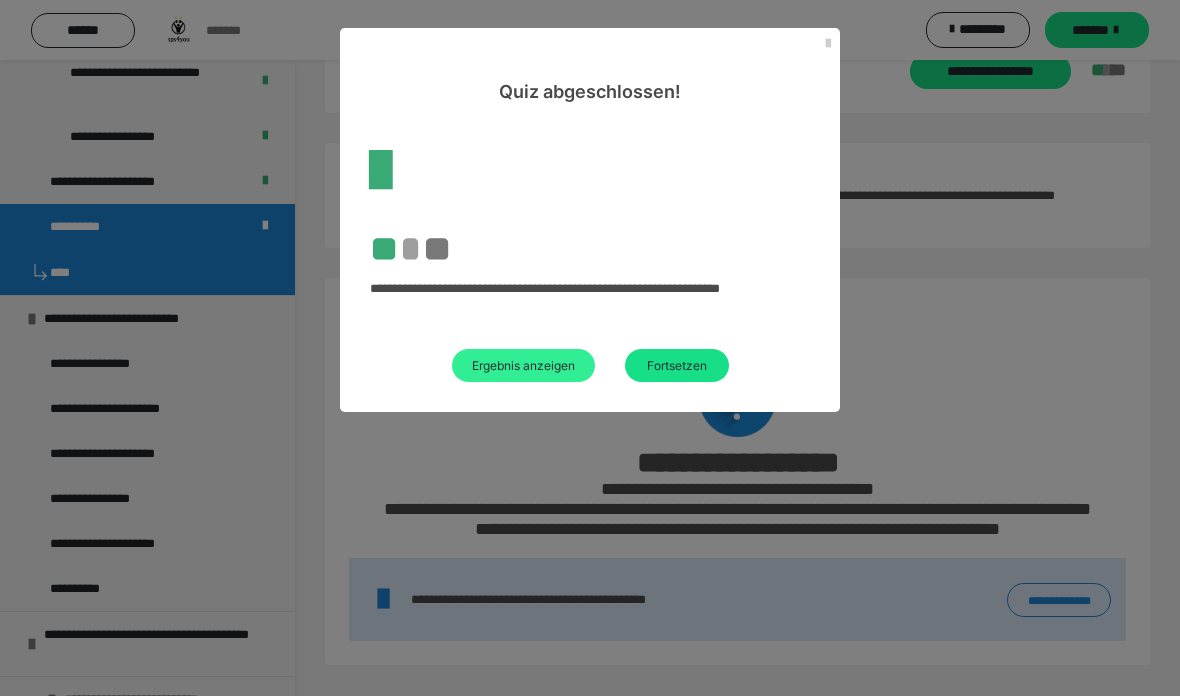 click on "Ergebnis anzeigen" at bounding box center (523, 365) 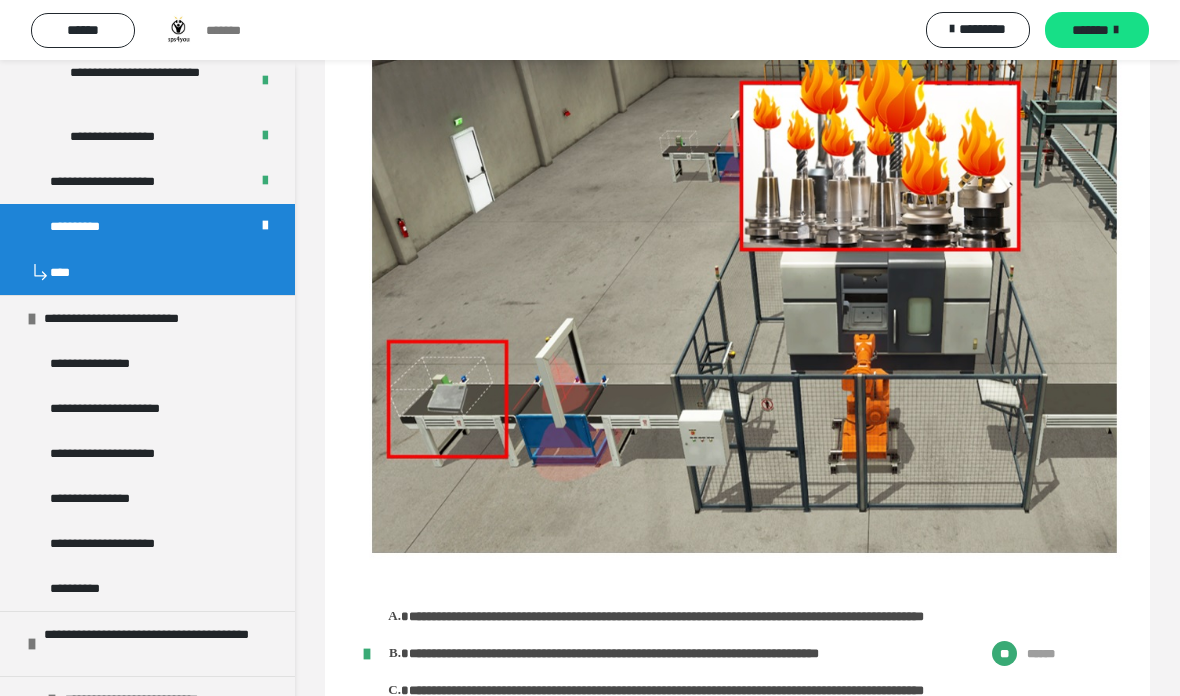 scroll, scrollTop: 4583, scrollLeft: 0, axis: vertical 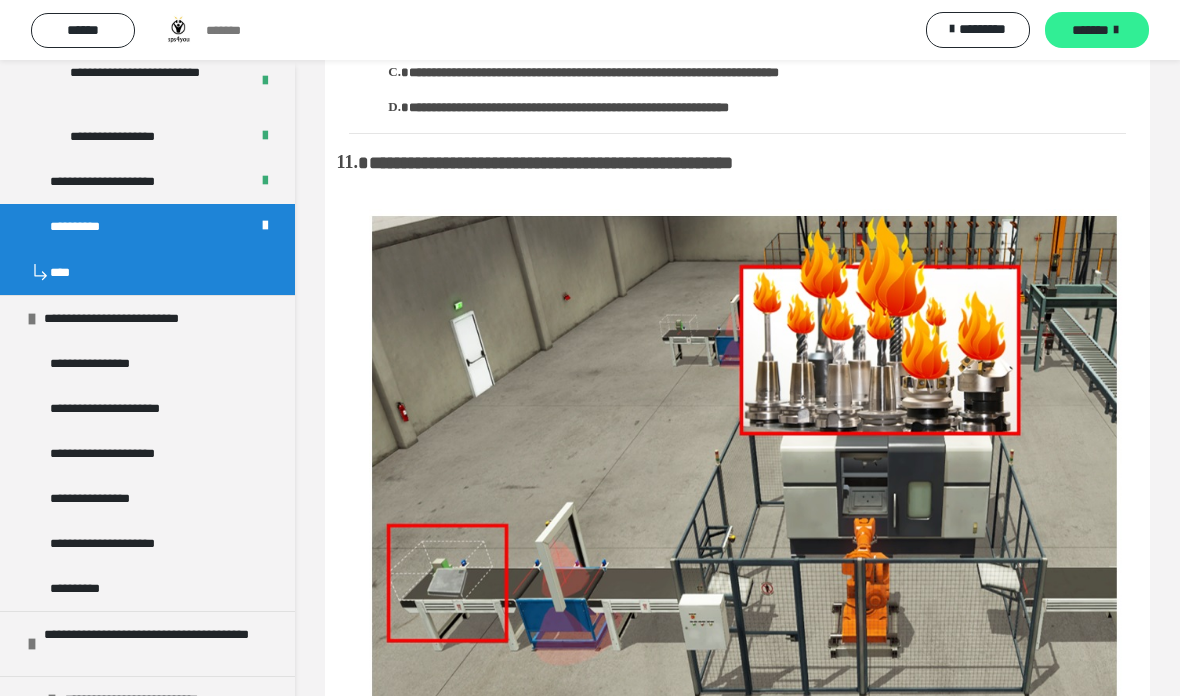 click on "*******" at bounding box center [1097, 30] 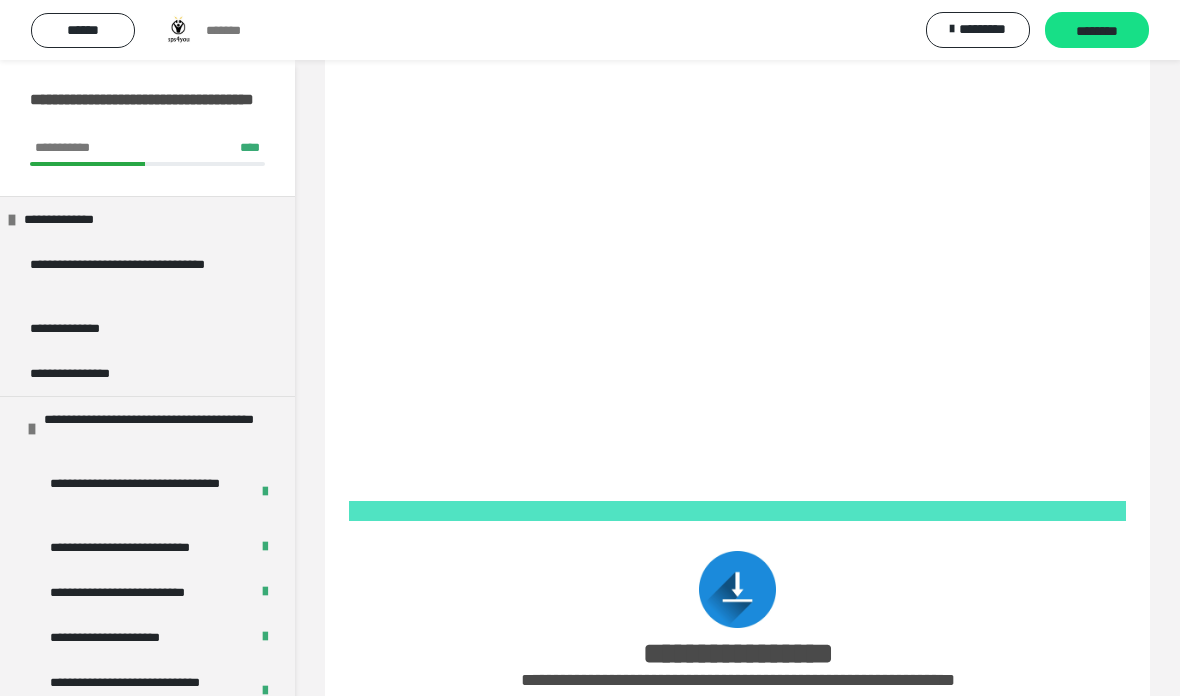 scroll, scrollTop: 0, scrollLeft: 0, axis: both 